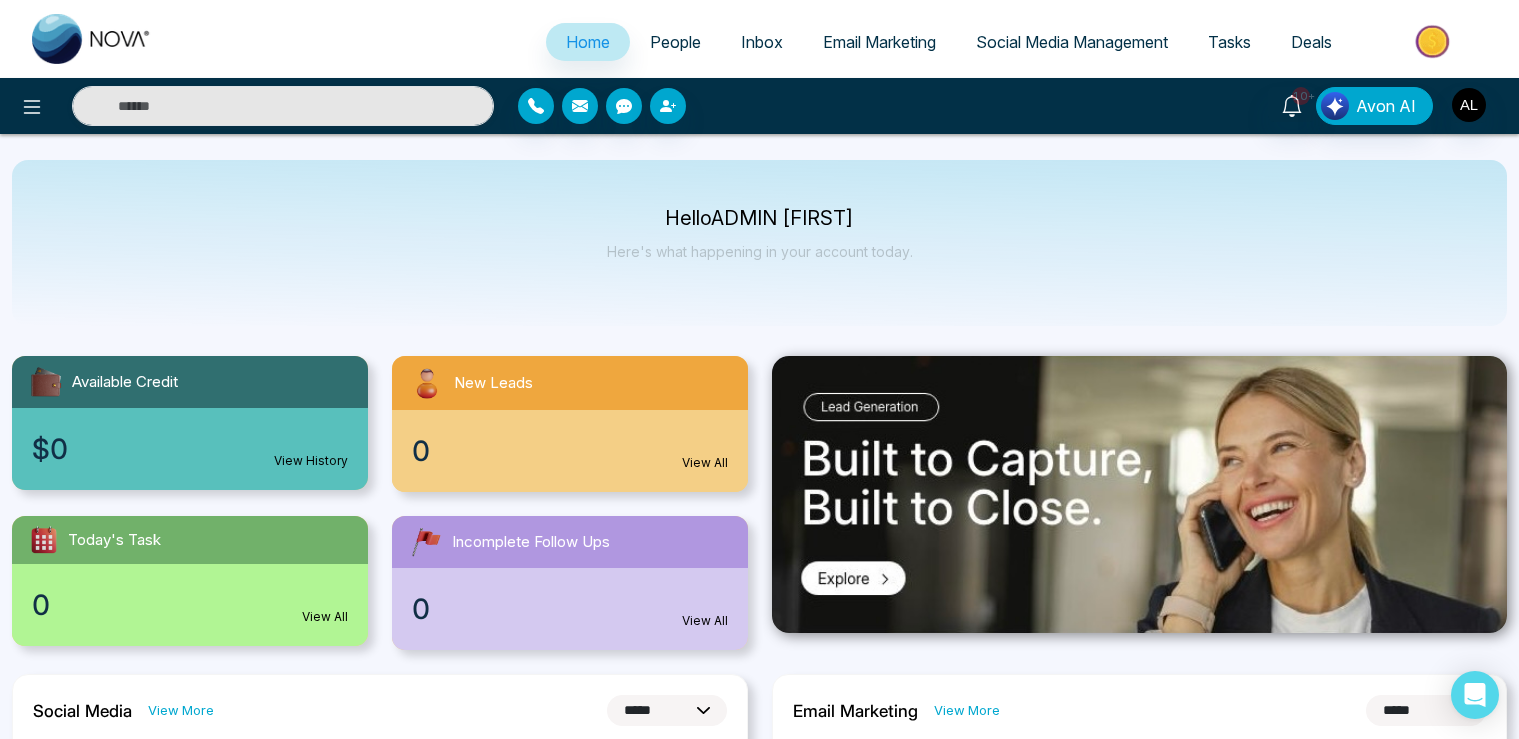 select on "*" 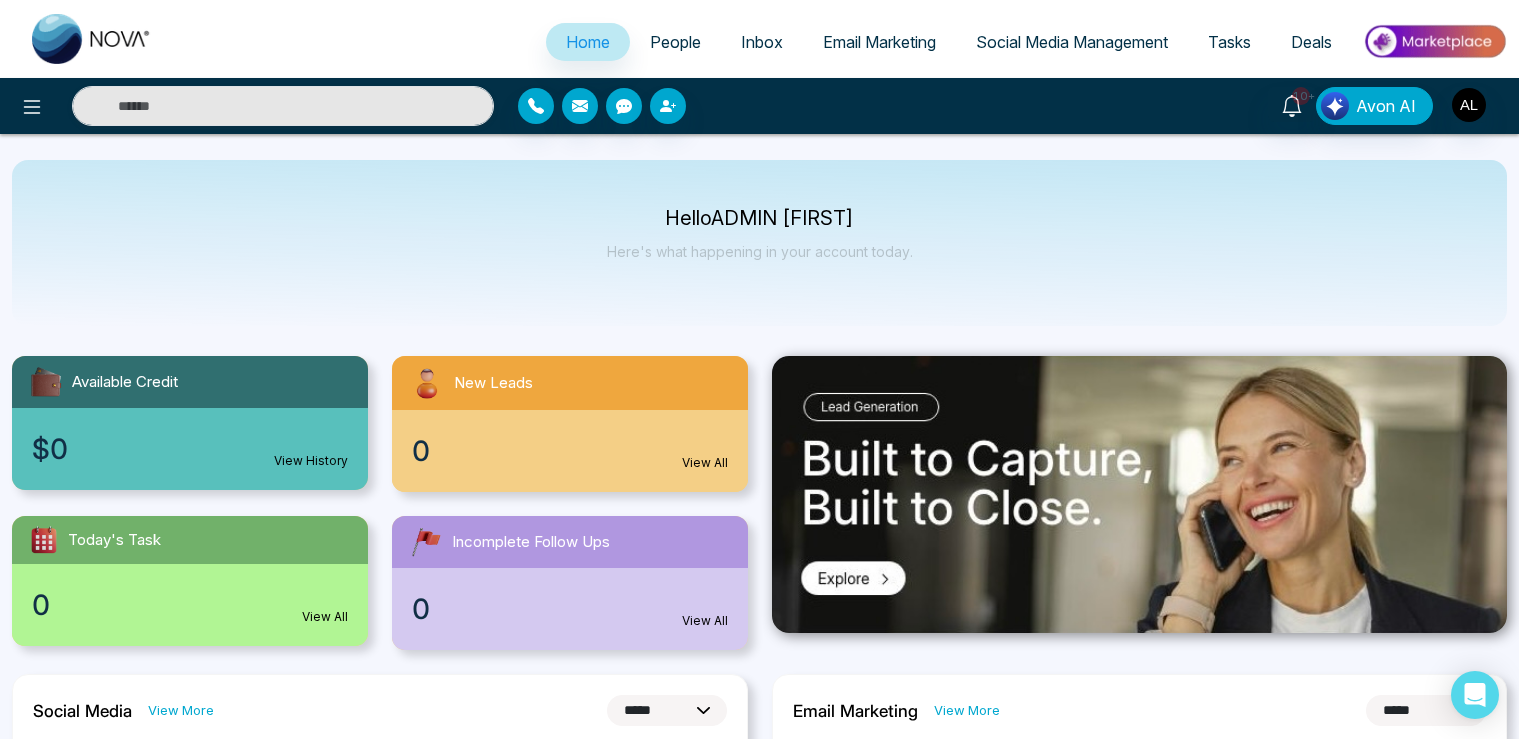 select on "*" 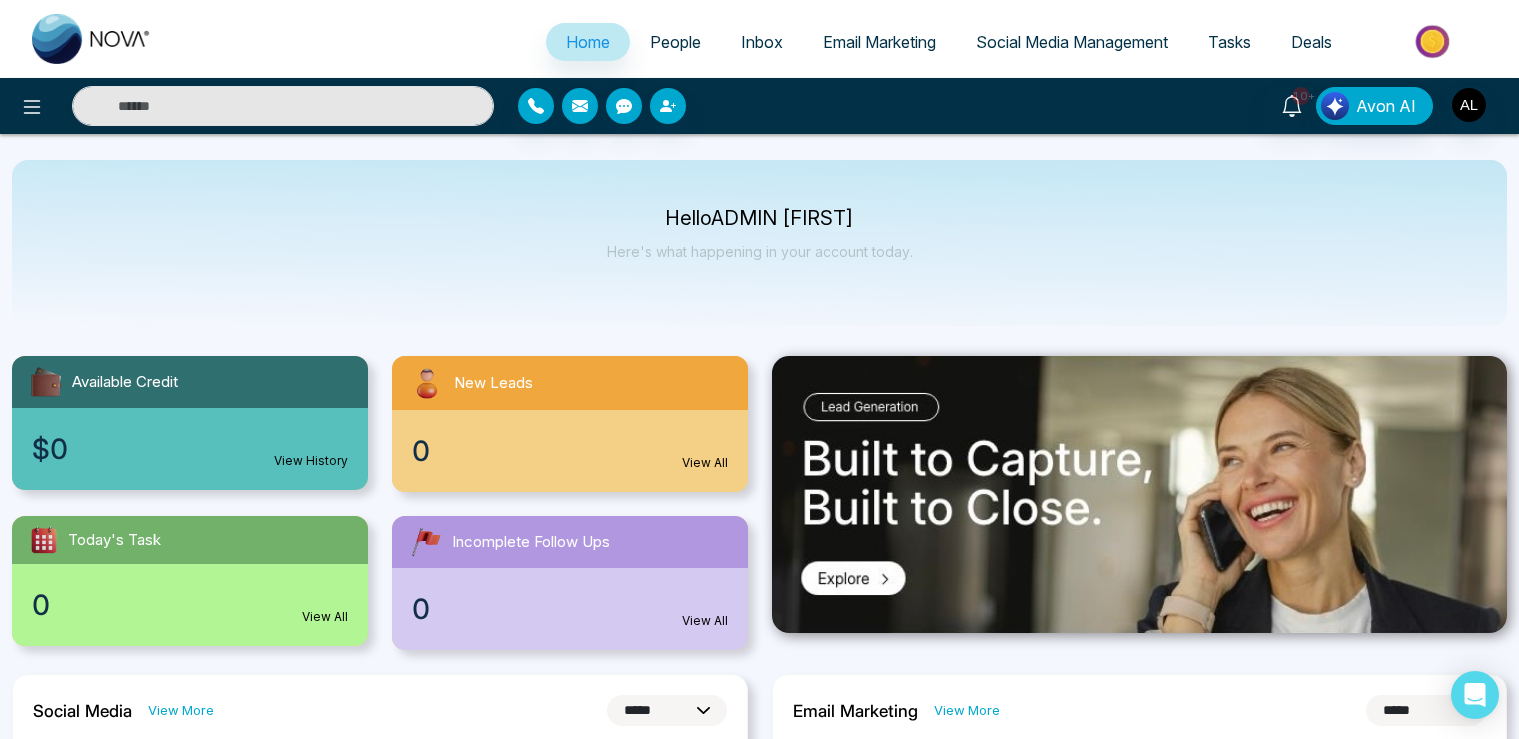 scroll, scrollTop: 0, scrollLeft: 0, axis: both 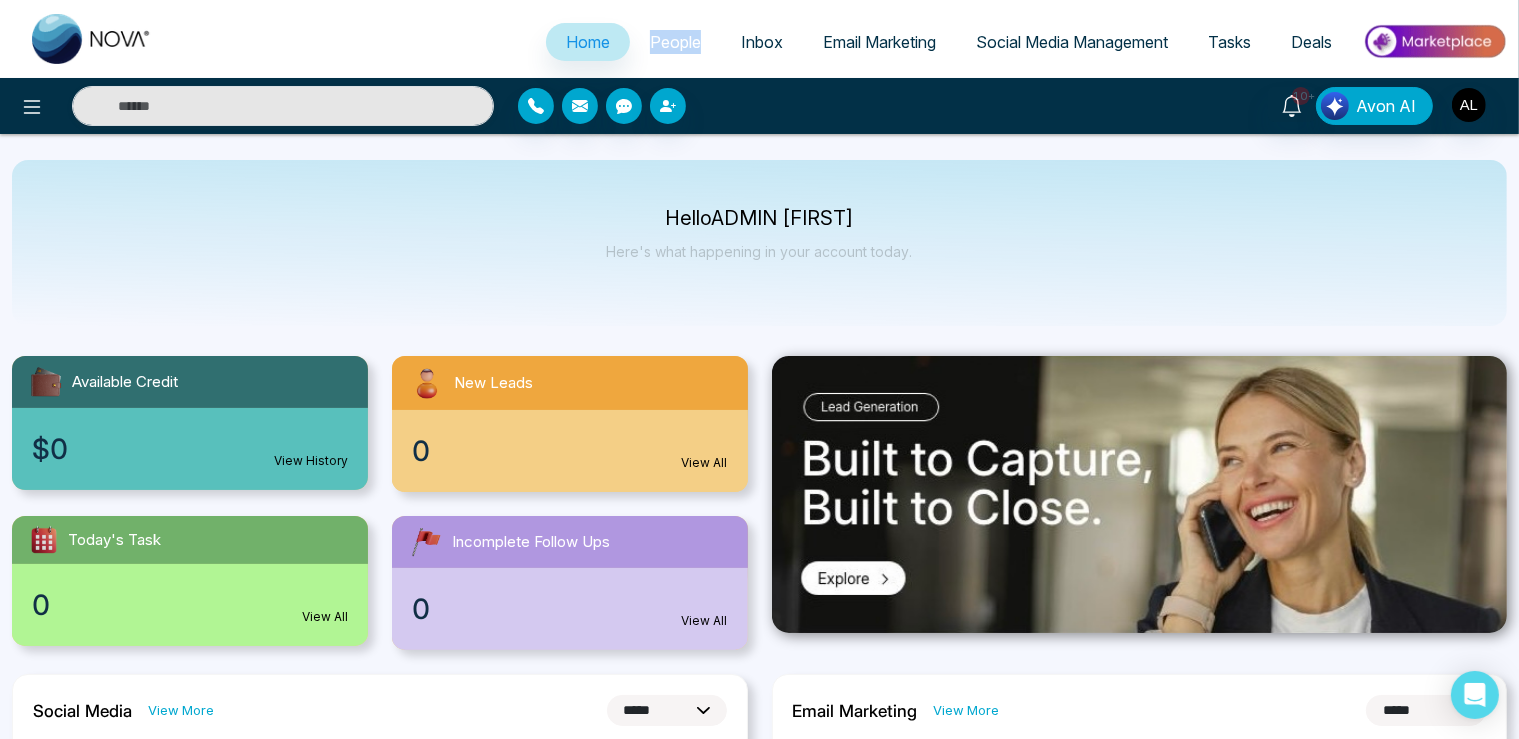 click on "People" at bounding box center [675, 42] 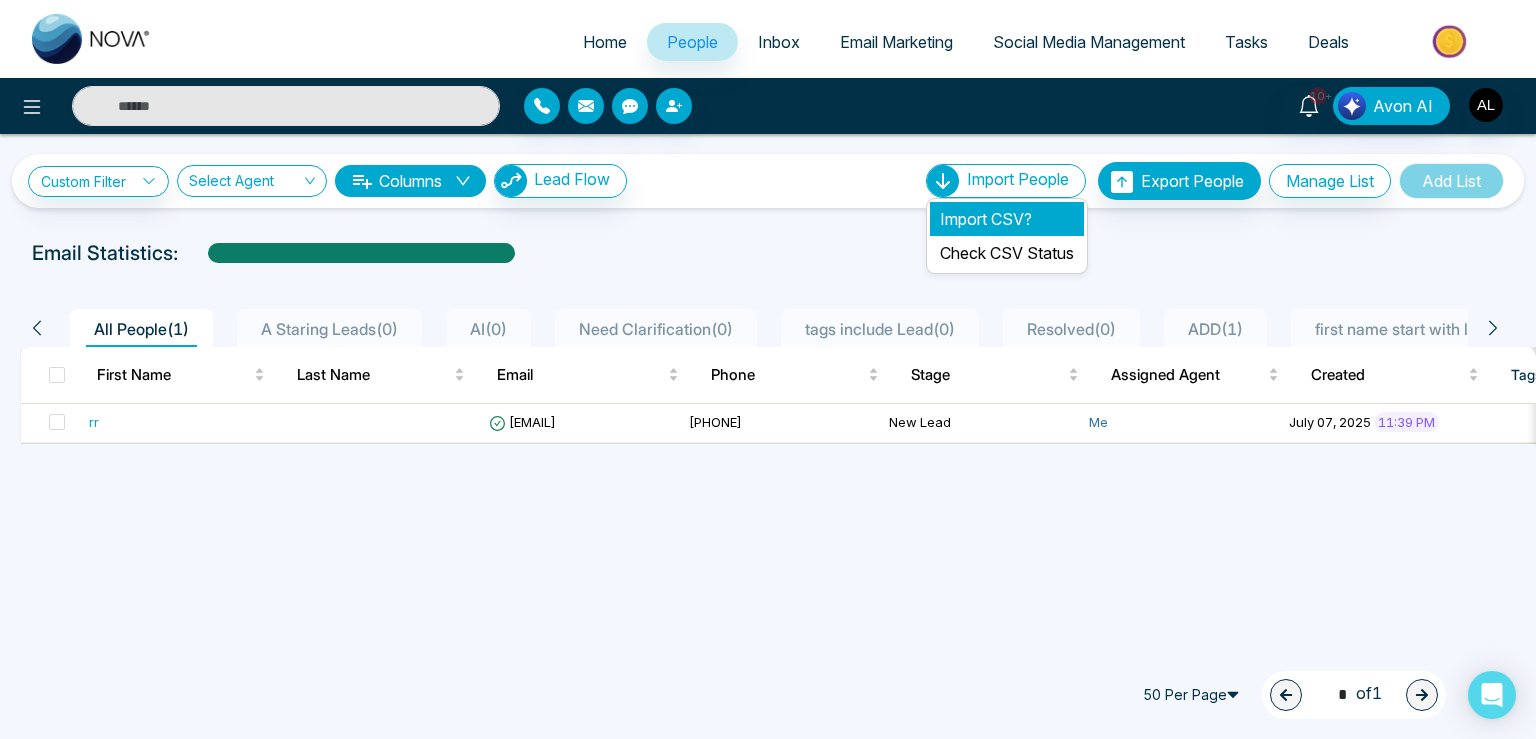 click on "Import CSV?" at bounding box center (1007, 219) 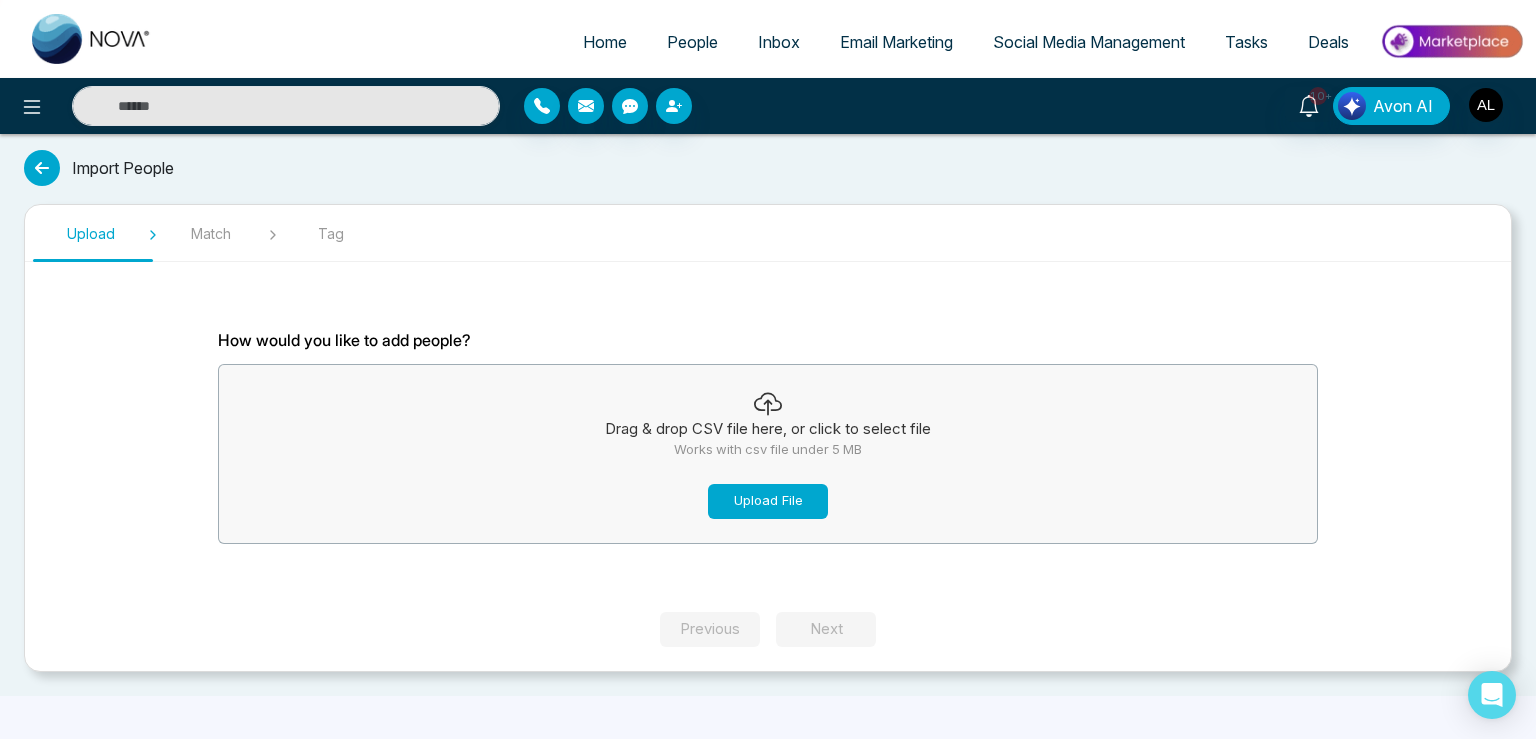 click on "Upload File" at bounding box center [768, 501] 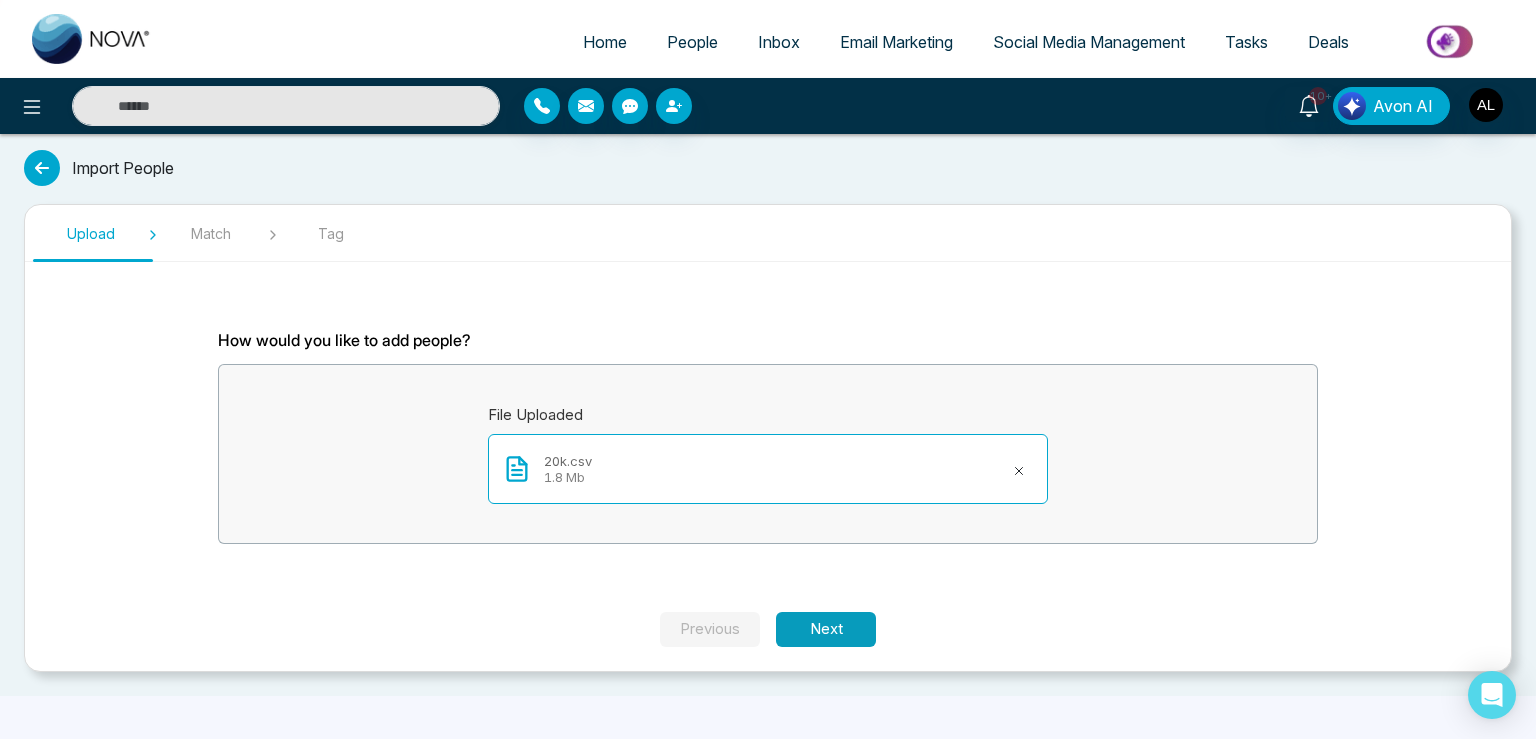 click on "Next" at bounding box center (826, 629) 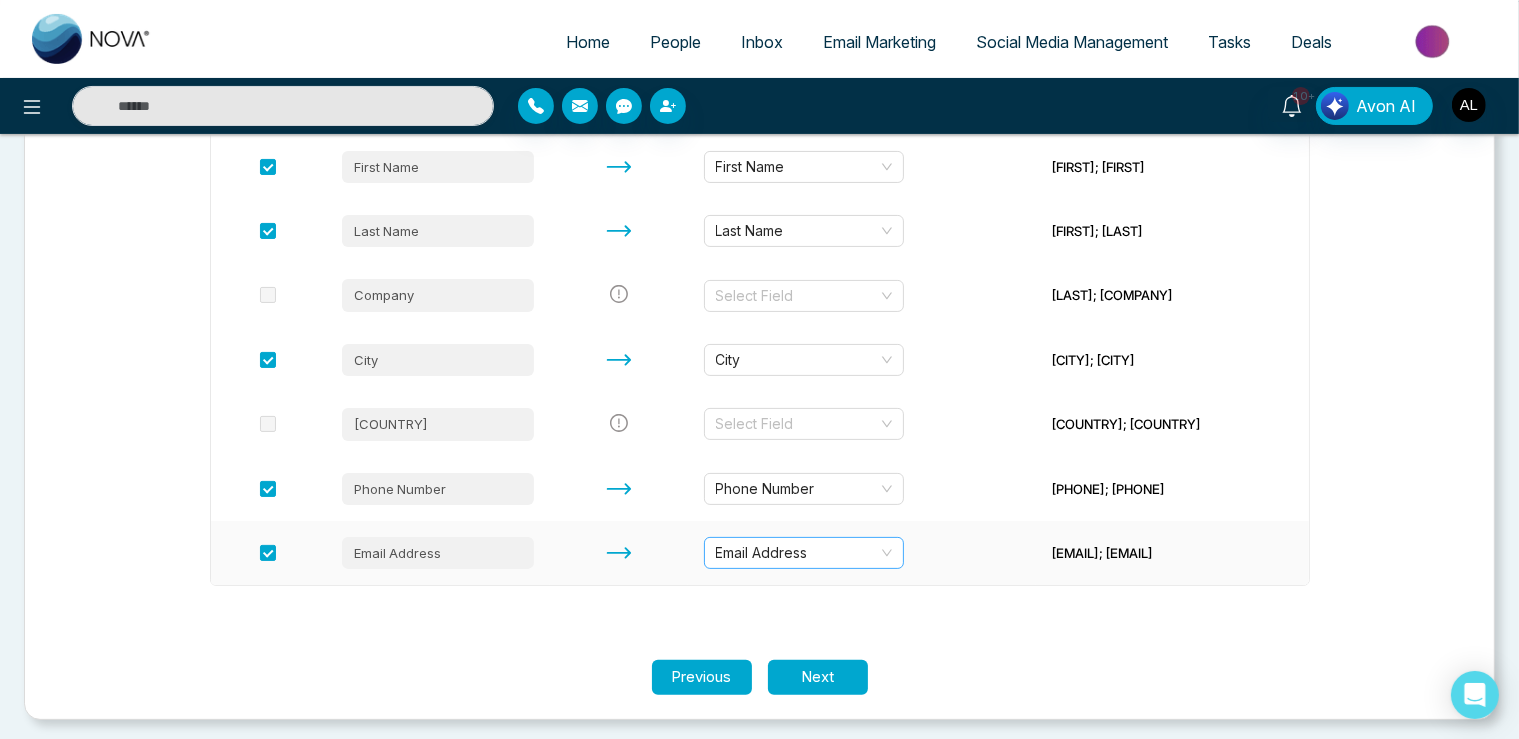 scroll, scrollTop: 352, scrollLeft: 0, axis: vertical 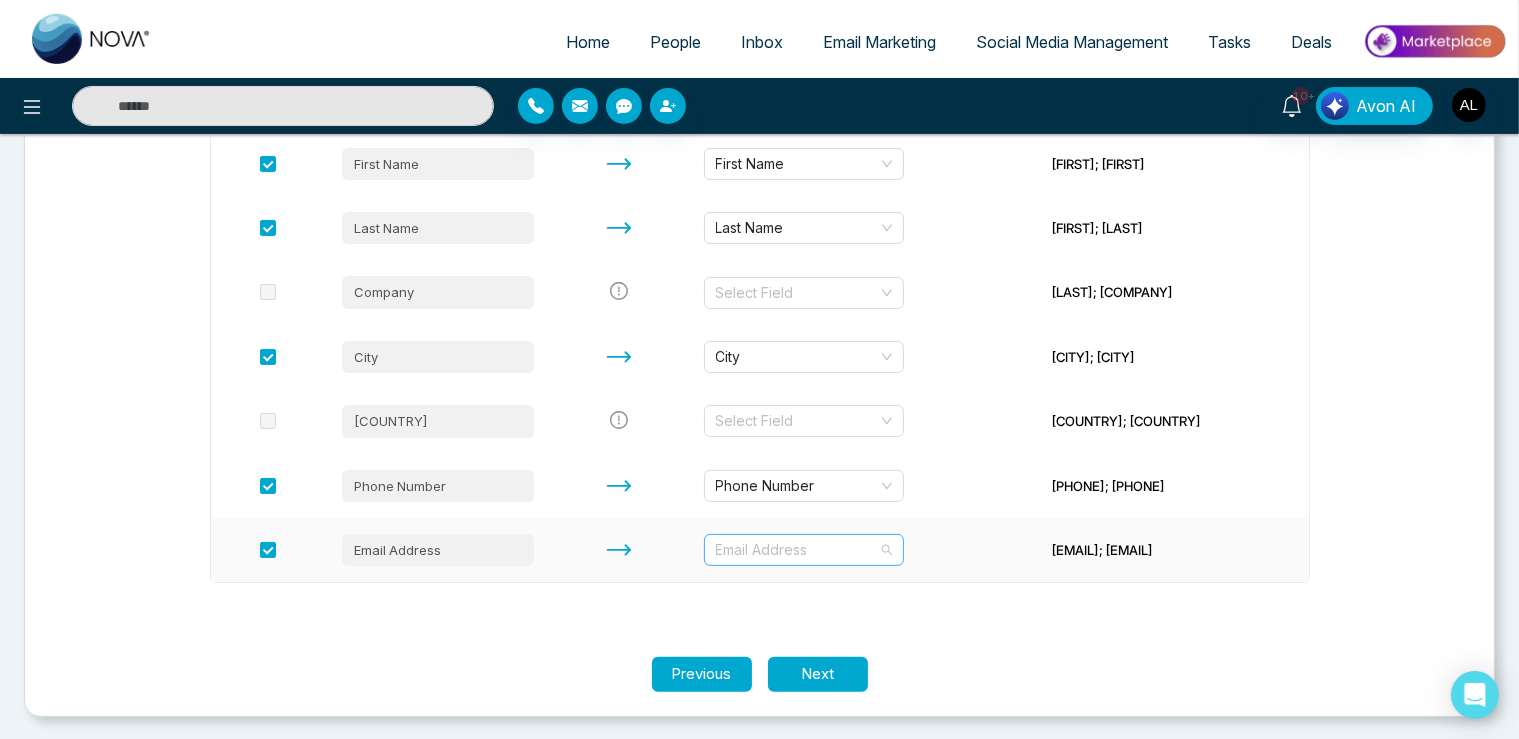 click on "Email Address" at bounding box center [804, 550] 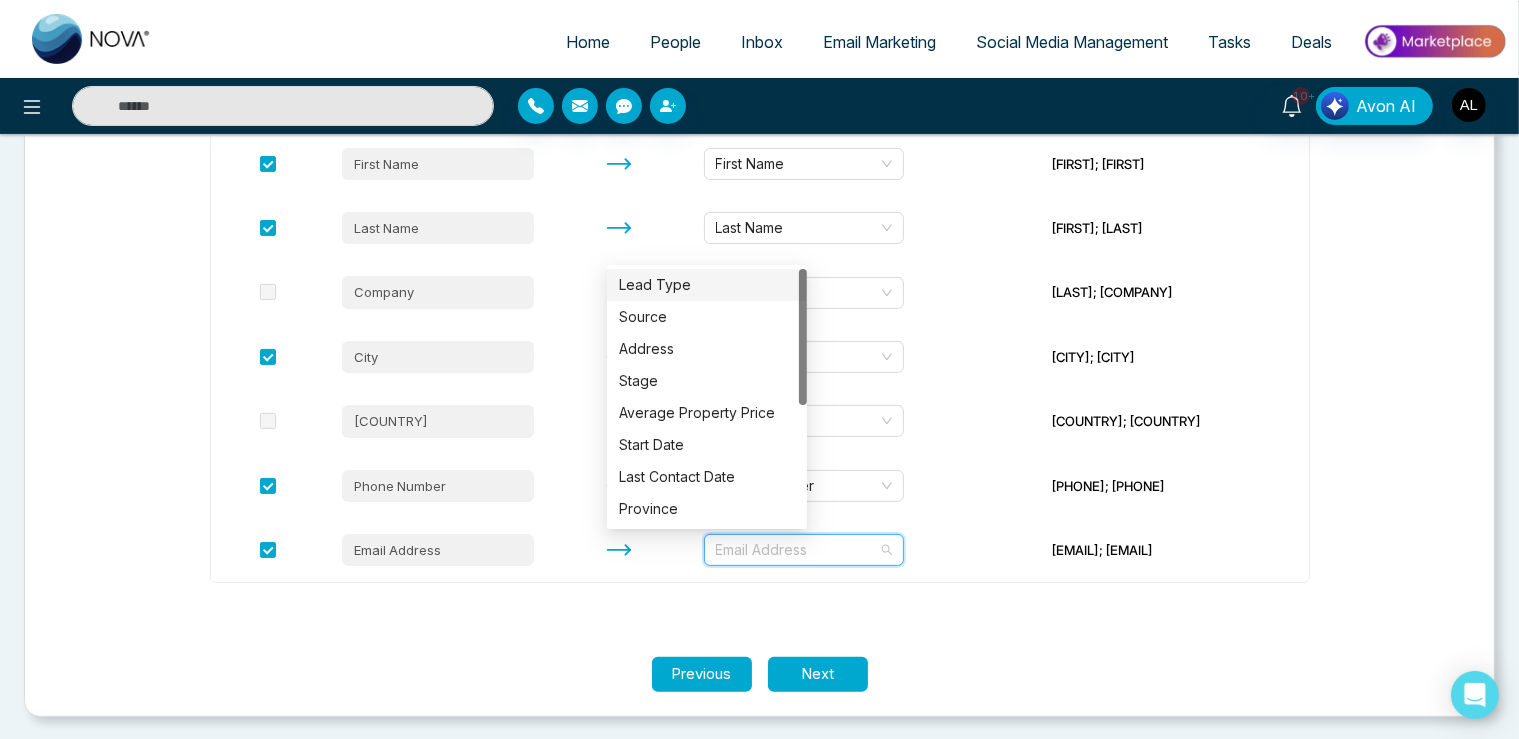 click on "Let's make sure your data transfers correctly. Each column of your file needs to be matched to a field in NOVACRM. Select the columns you want to import and update. Import File Column Name Match To NOVACRM's Field Names Preview Data First Name First Name [FIRST]; [FIRST] Last Name Last Name [LAST]; [LAST] Company Select Field [LAST]; [COMPANY] City City [CITY]; [CITY] Country Select Field [COUNTRY]; [COUNTRY] Phone Number Phone Number [PHONE]; [PHONE] Email Address Email Address [EMAIL]; [EMAIL]" at bounding box center (760, 291) 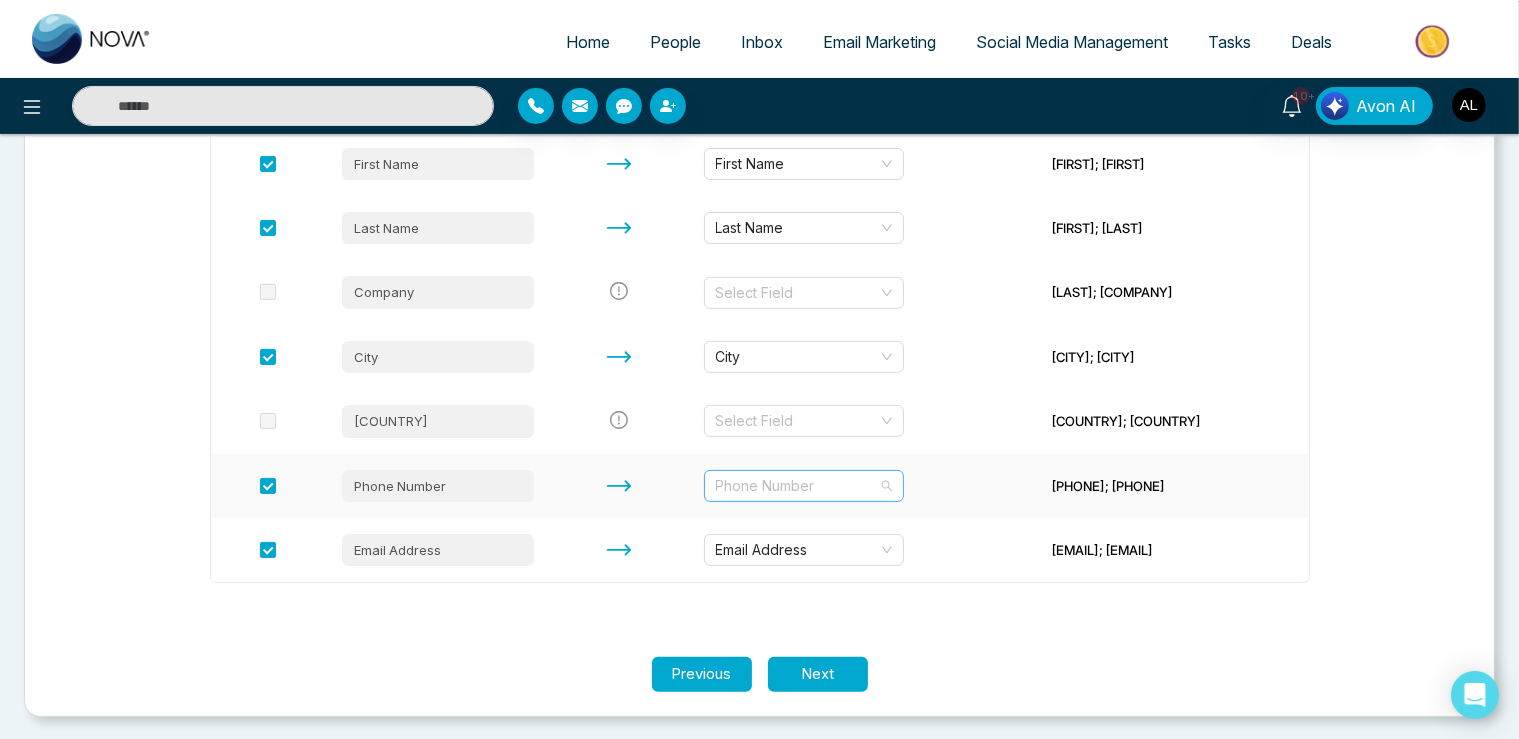 click on "Phone Number" at bounding box center [804, 486] 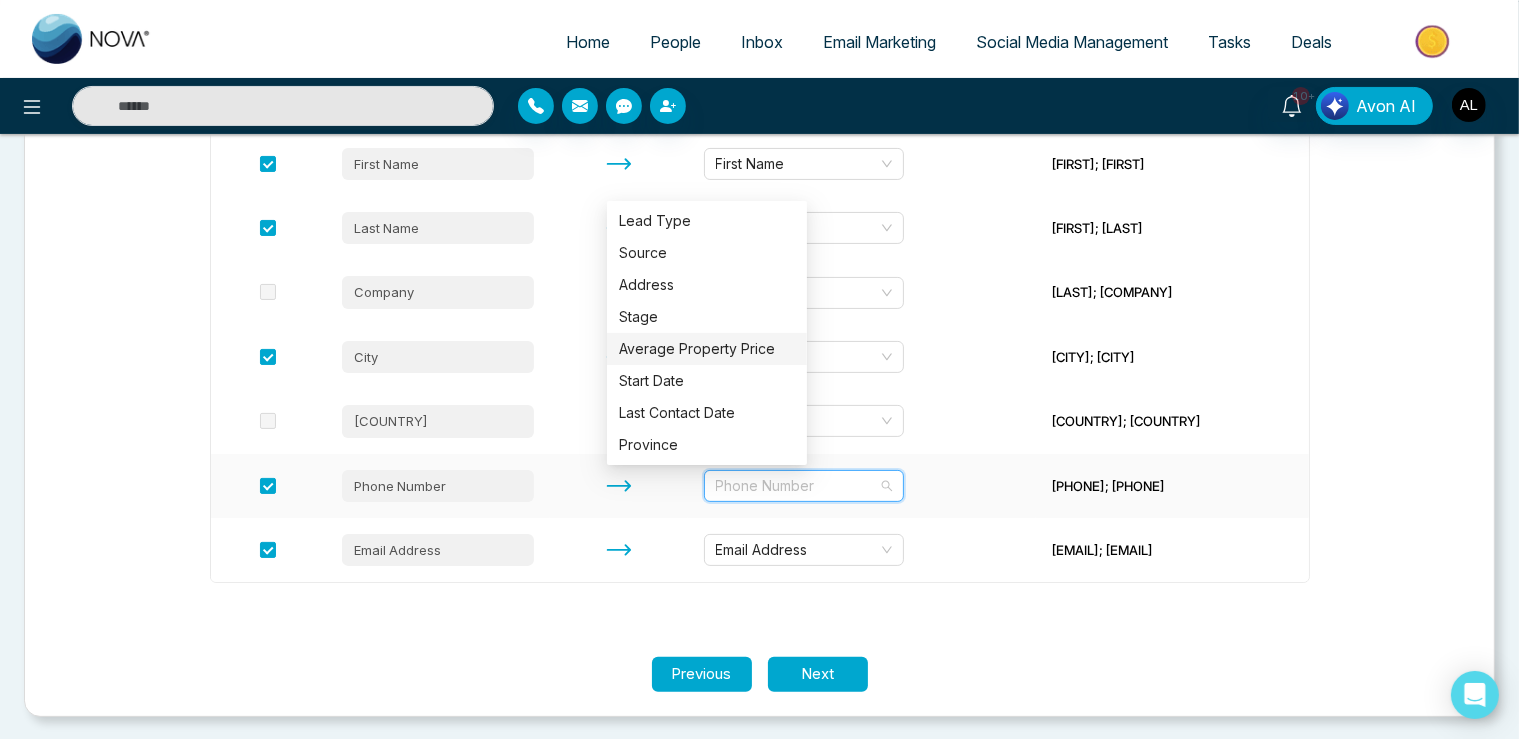 click on "Average Property Price" at bounding box center [707, 349] 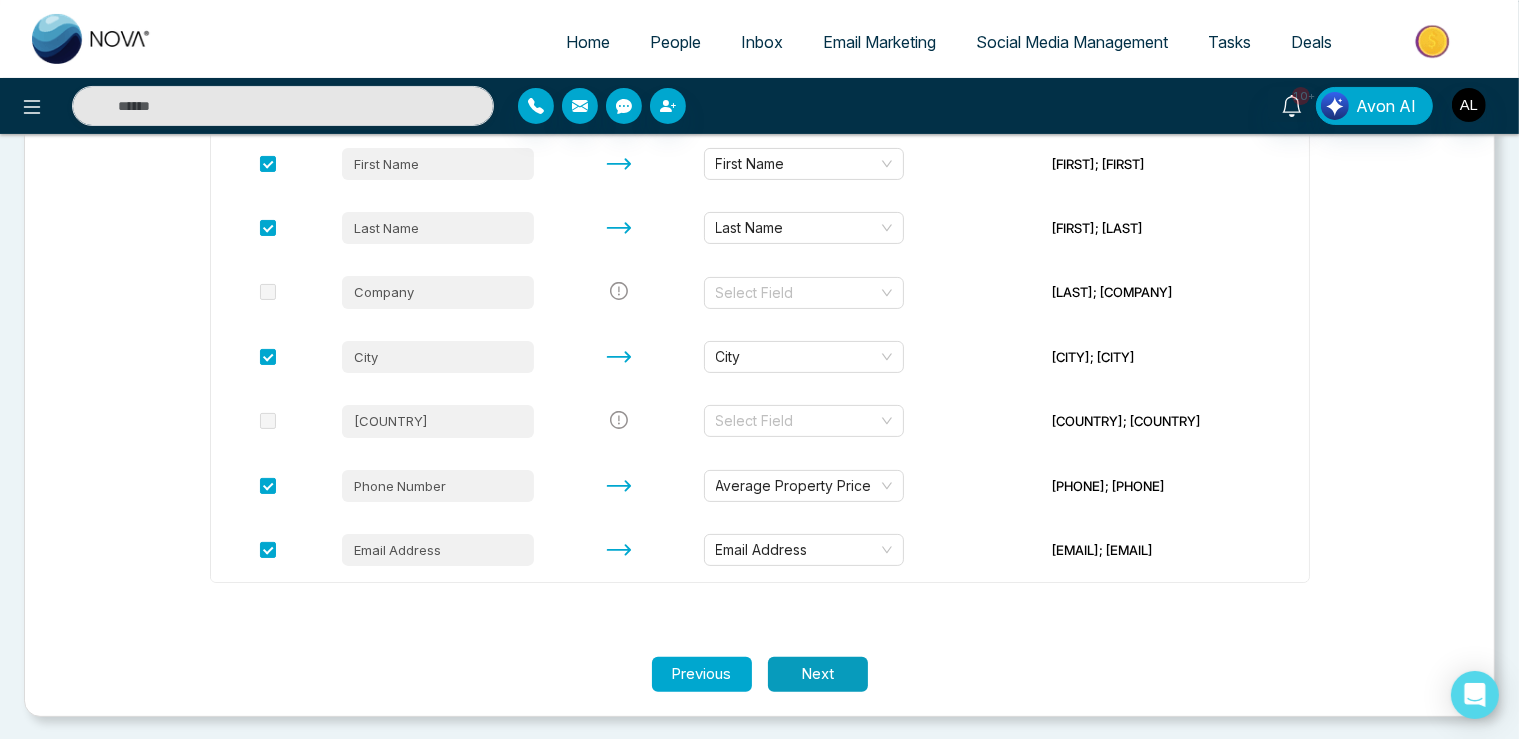 click on "Next" at bounding box center [818, 674] 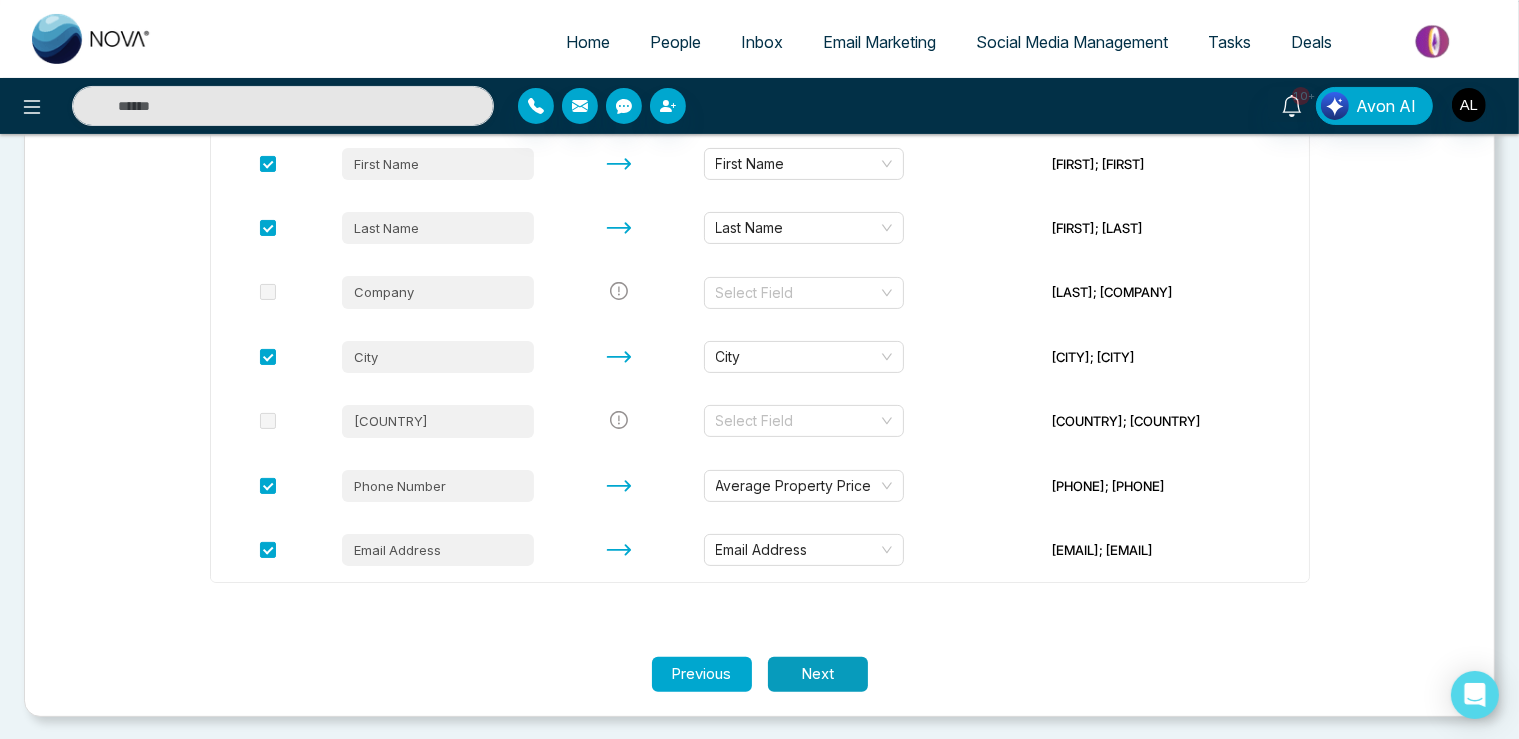scroll, scrollTop: 0, scrollLeft: 0, axis: both 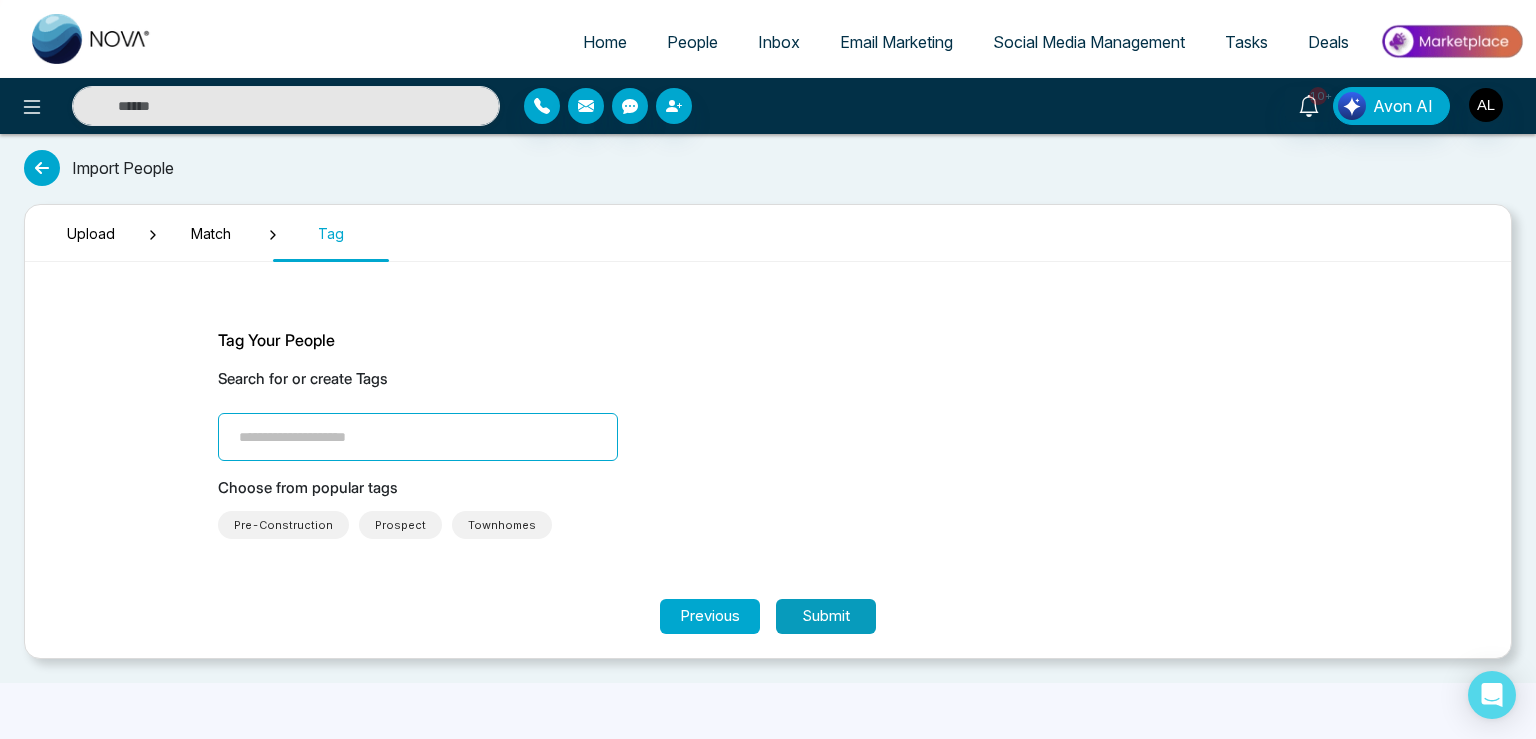 click on "Submit" at bounding box center [826, 616] 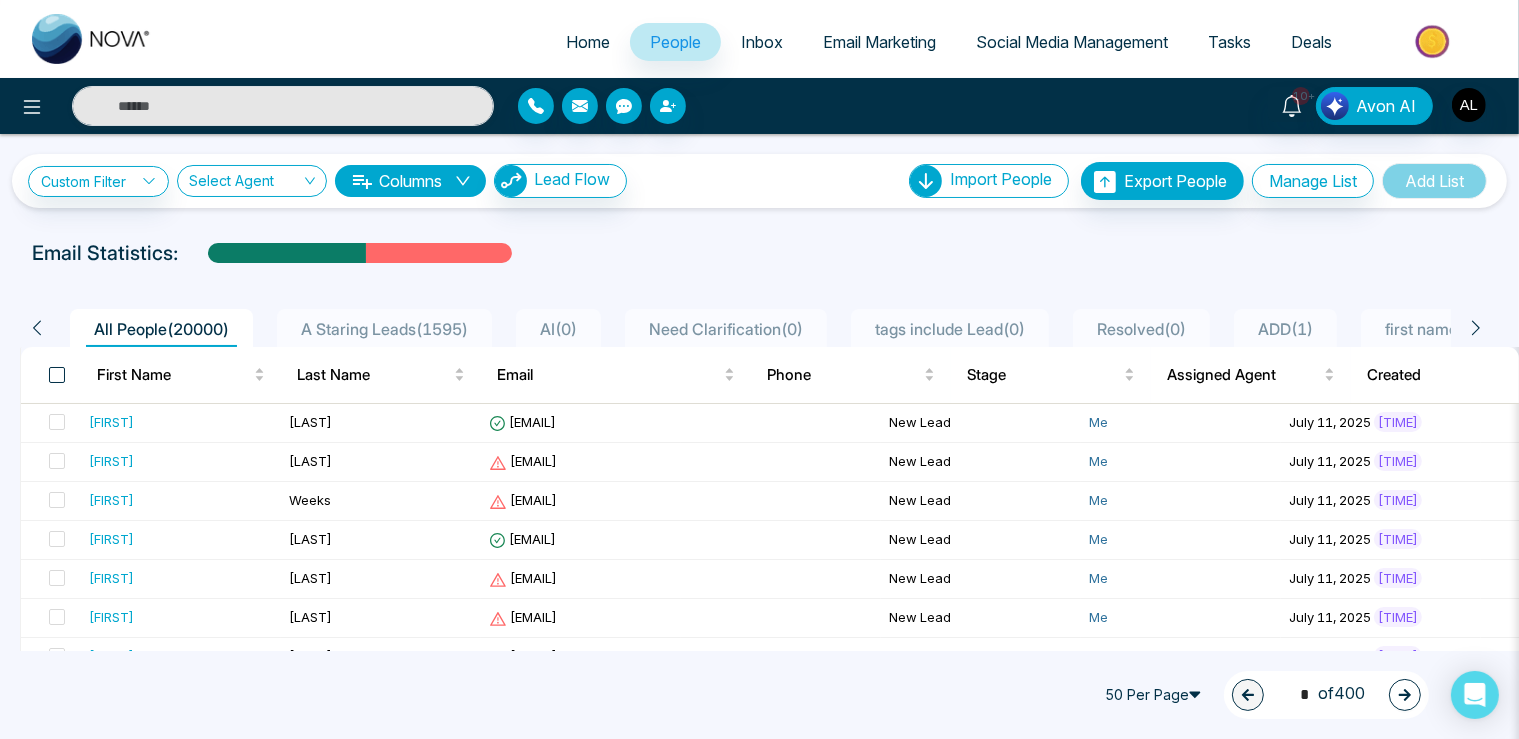 click at bounding box center (57, 375) 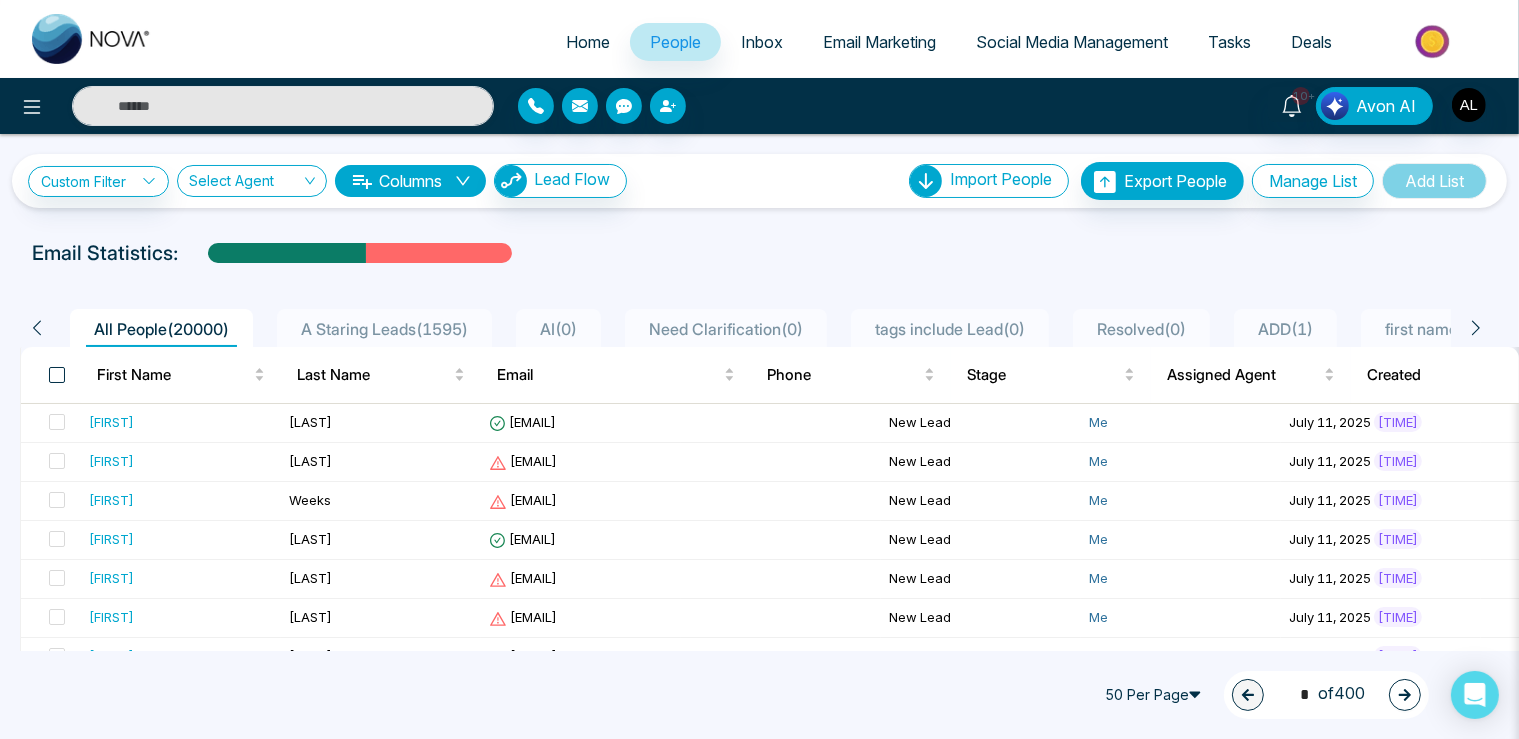click at bounding box center [57, 375] 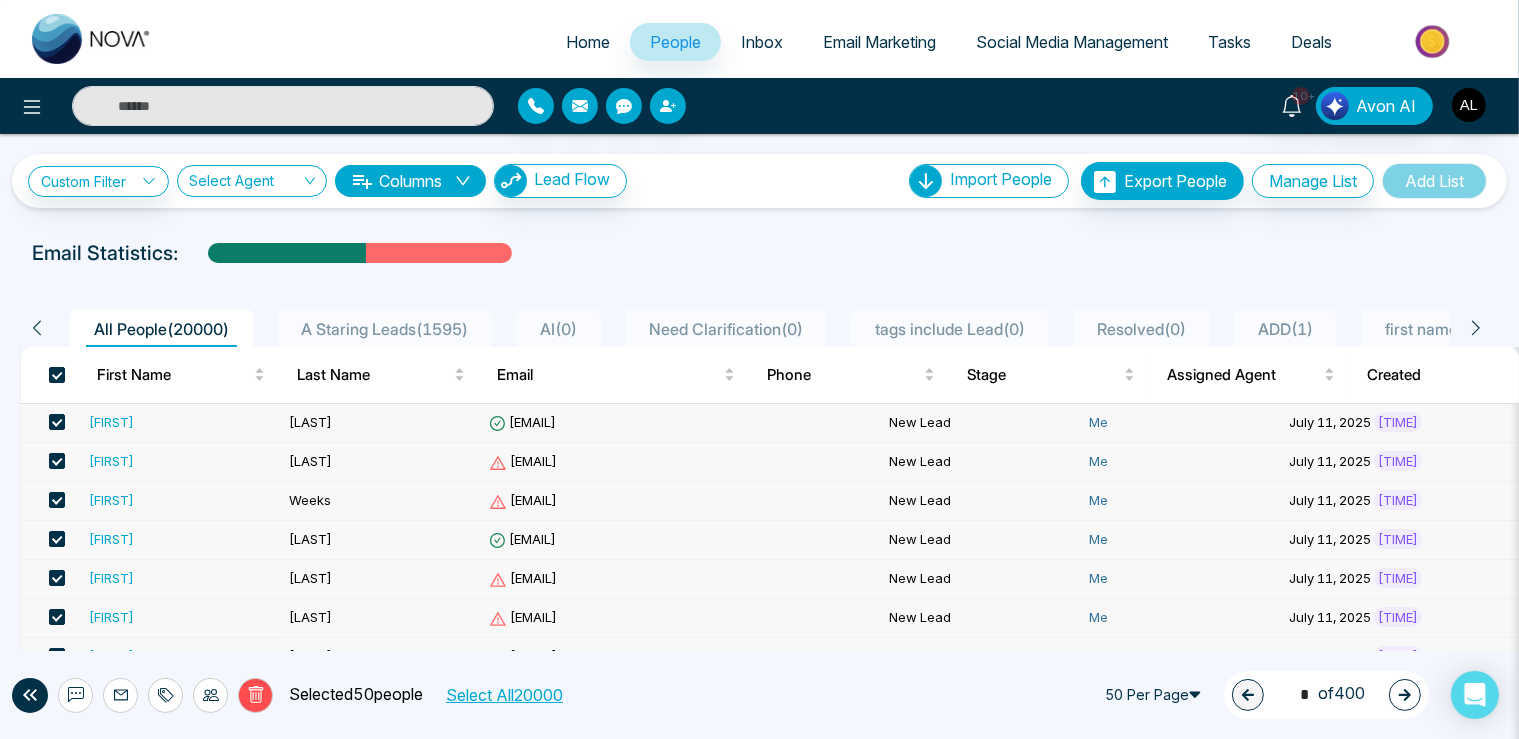 click on "Select All  20000" at bounding box center [503, 695] 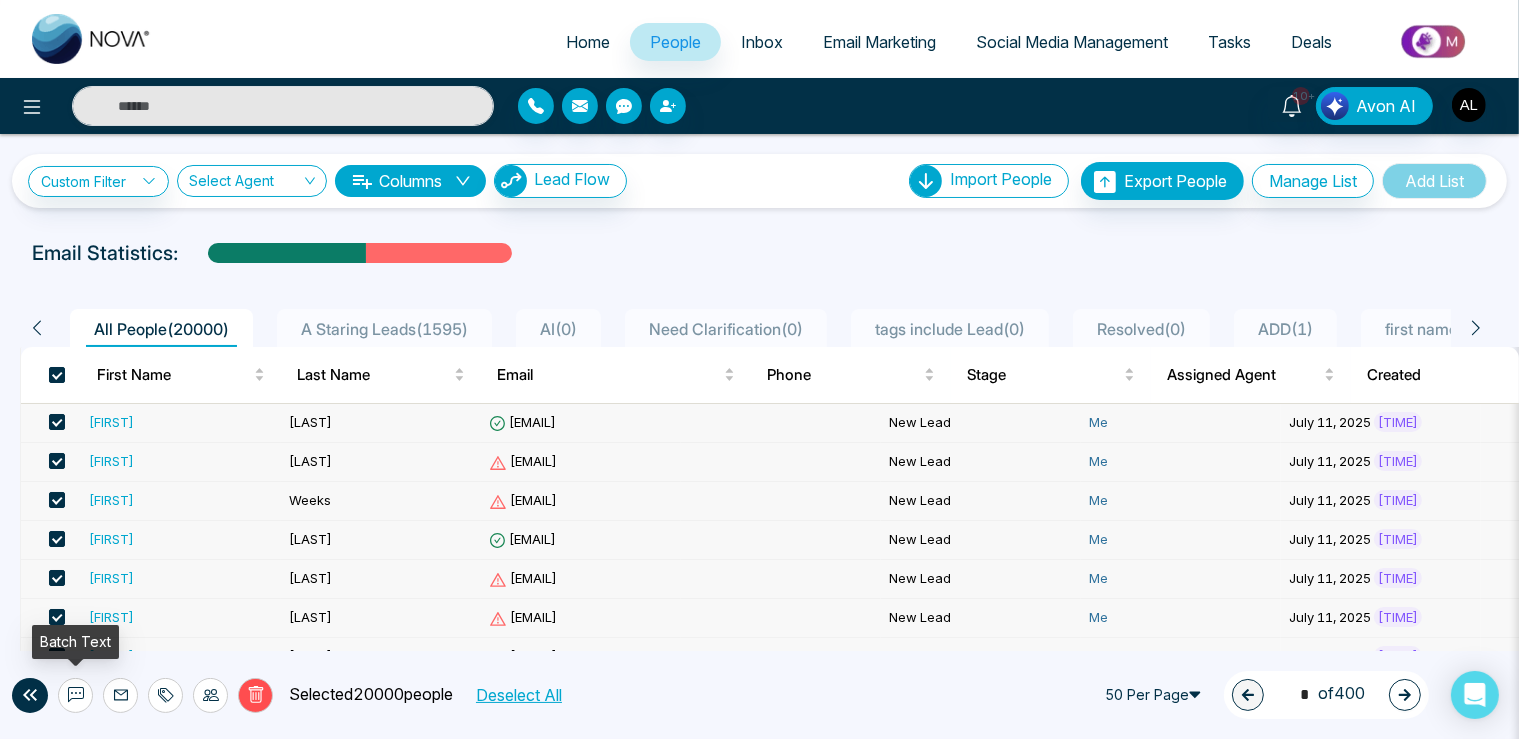 click 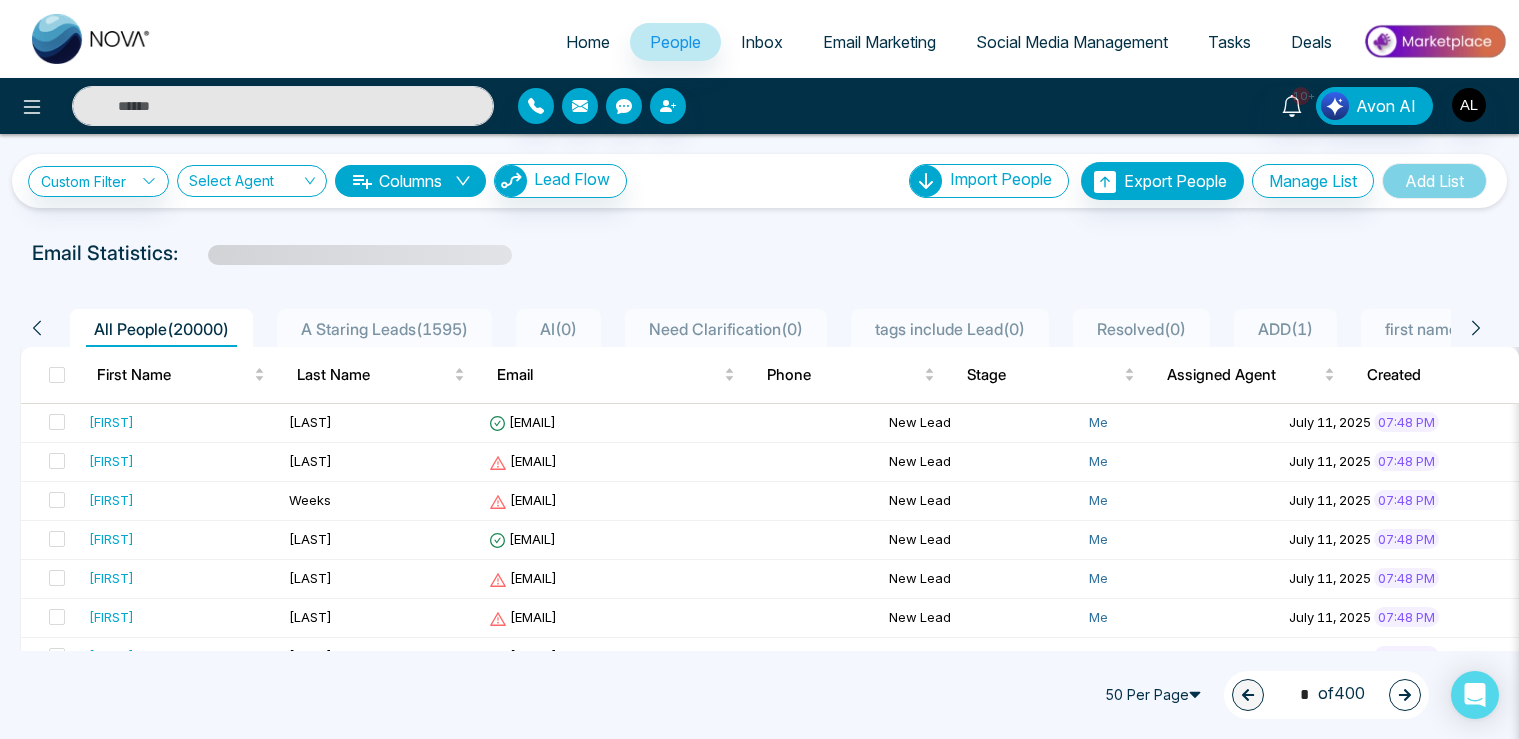 scroll, scrollTop: 0, scrollLeft: 0, axis: both 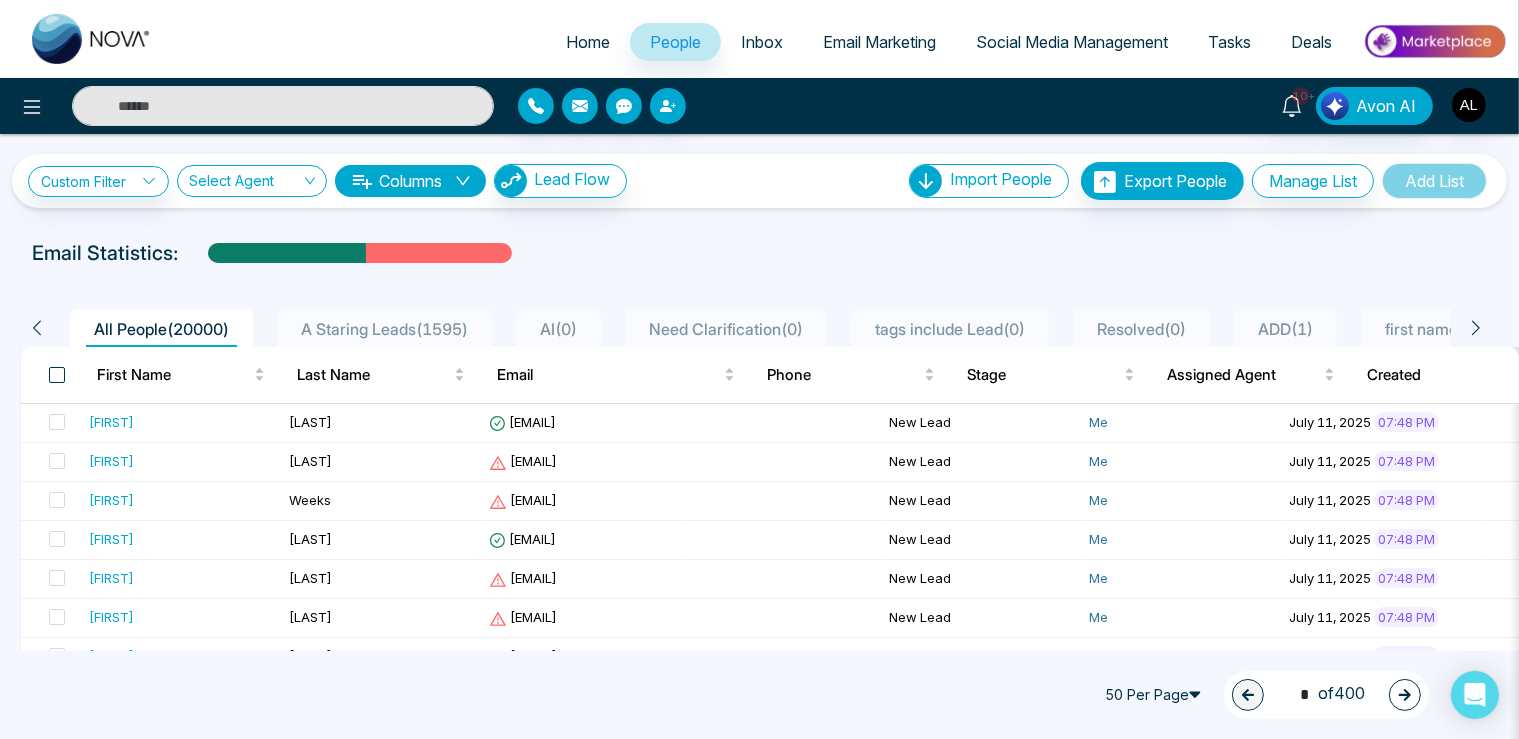 click at bounding box center (57, 375) 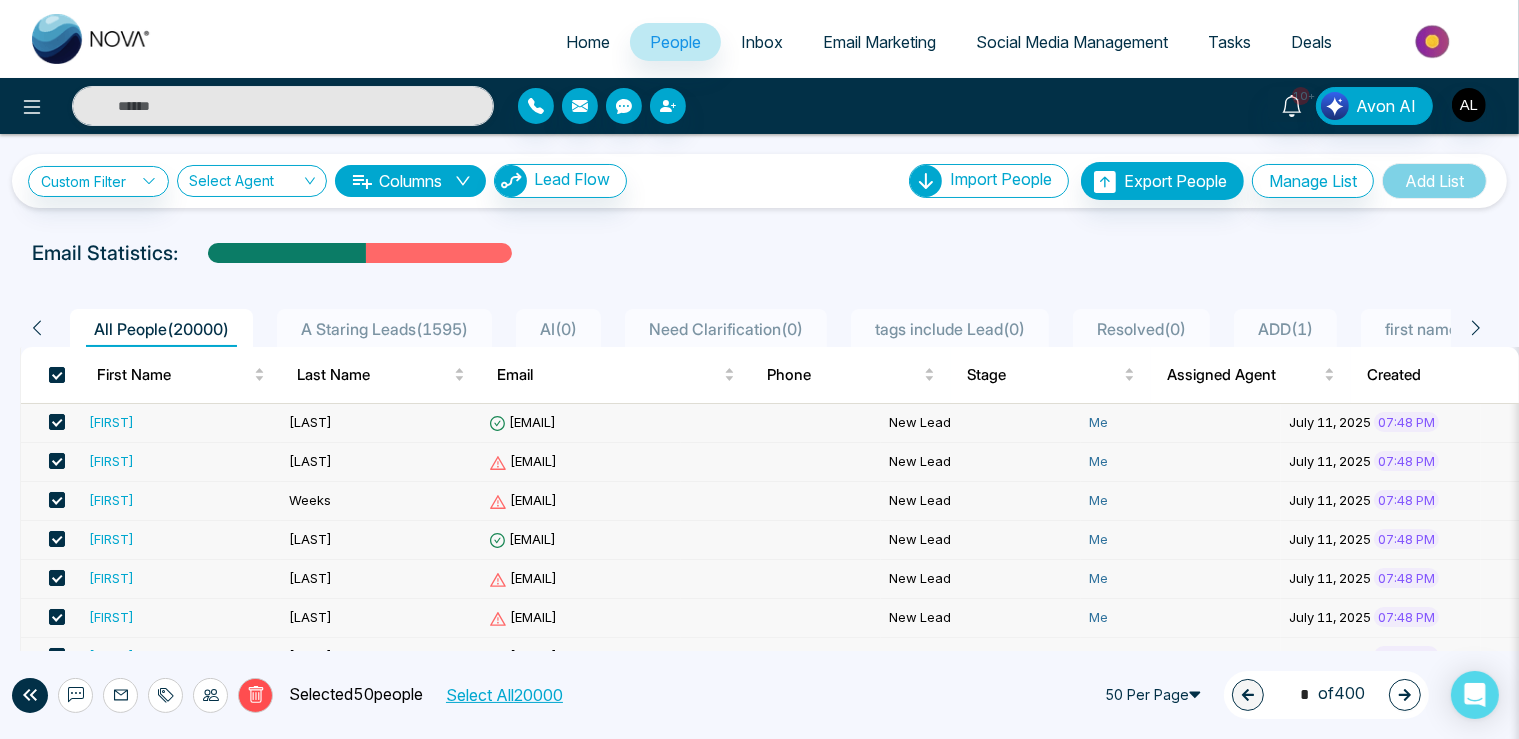 click on "Select All  20000" at bounding box center (503, 695) 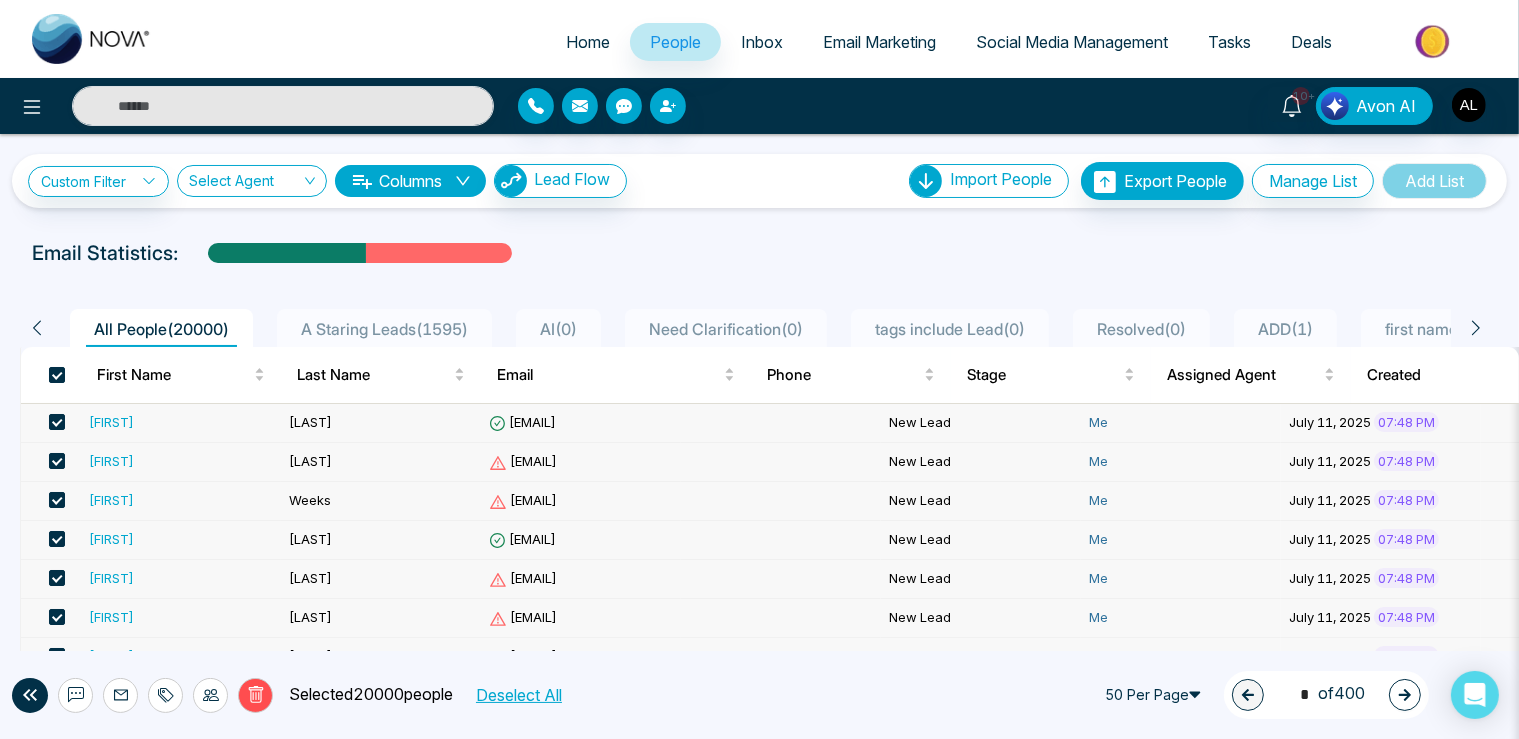 click at bounding box center (75, 695) 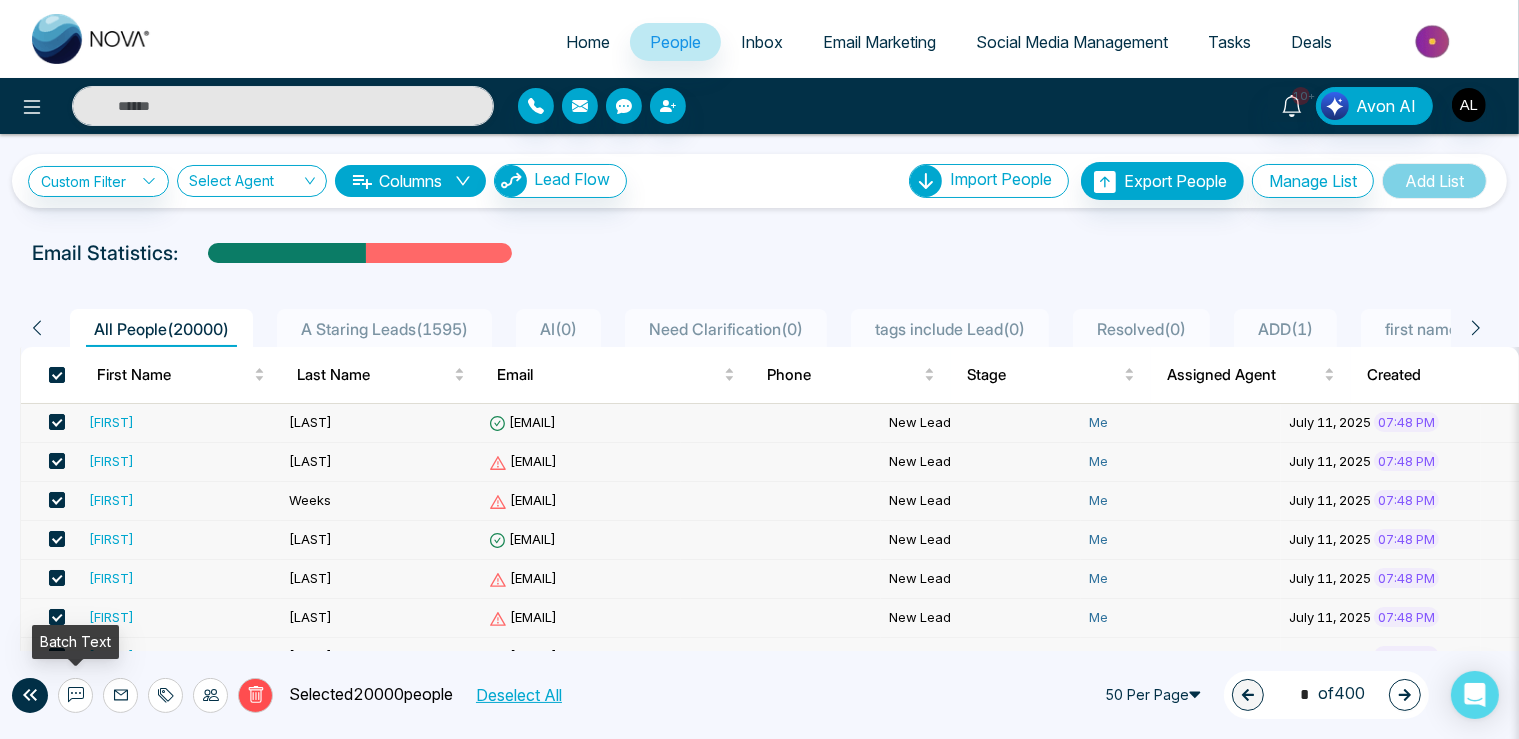 click 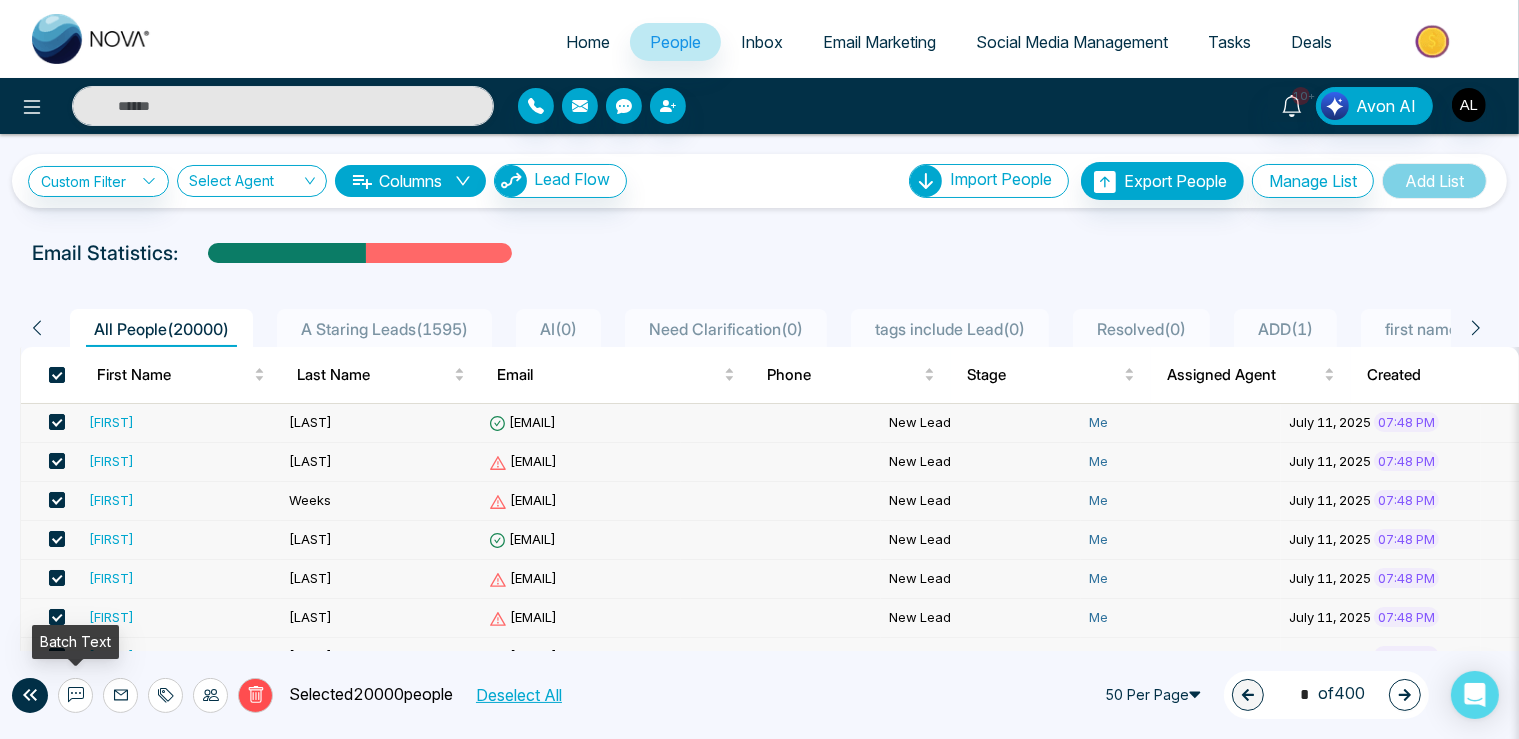 click 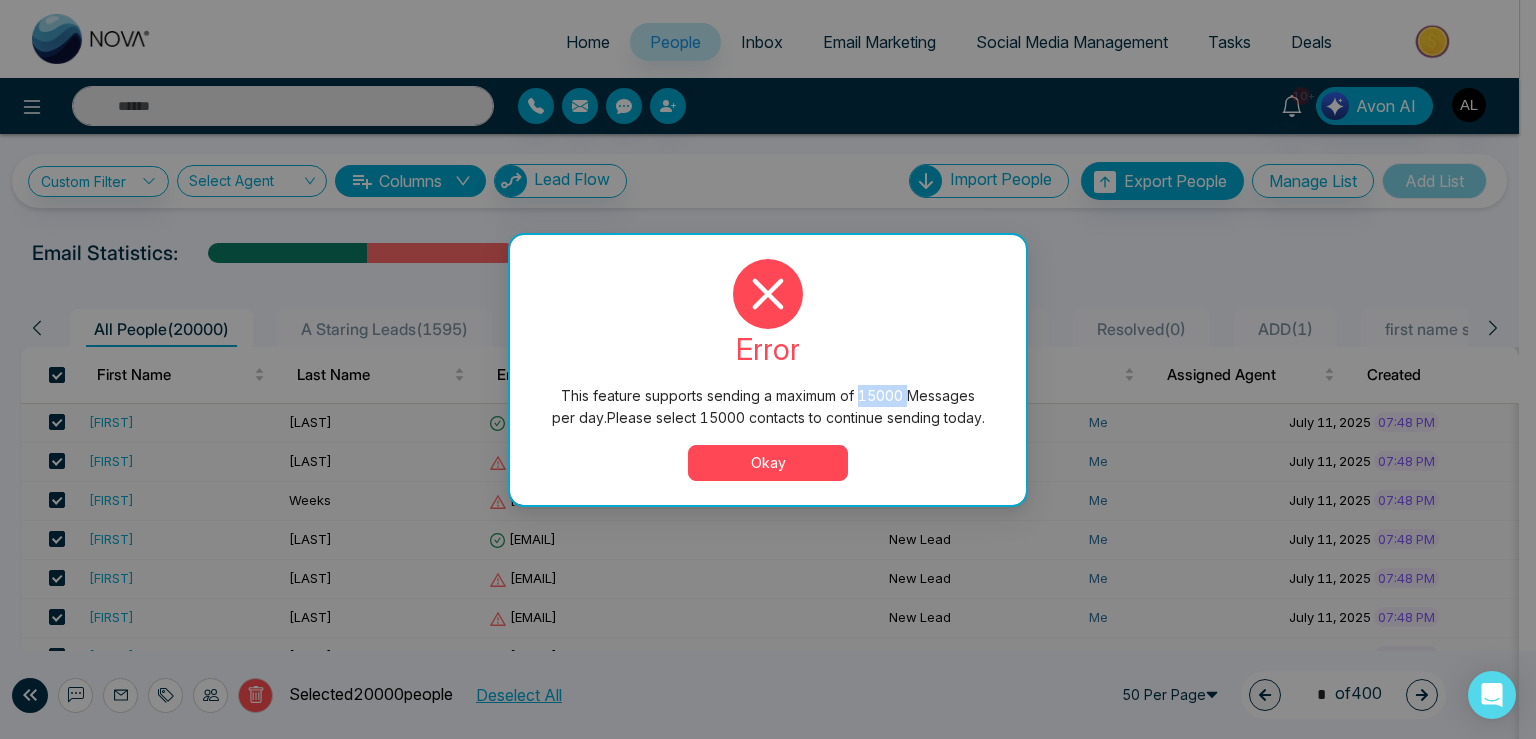 drag, startPoint x: 857, startPoint y: 391, endPoint x: 921, endPoint y: 397, distance: 64.28063 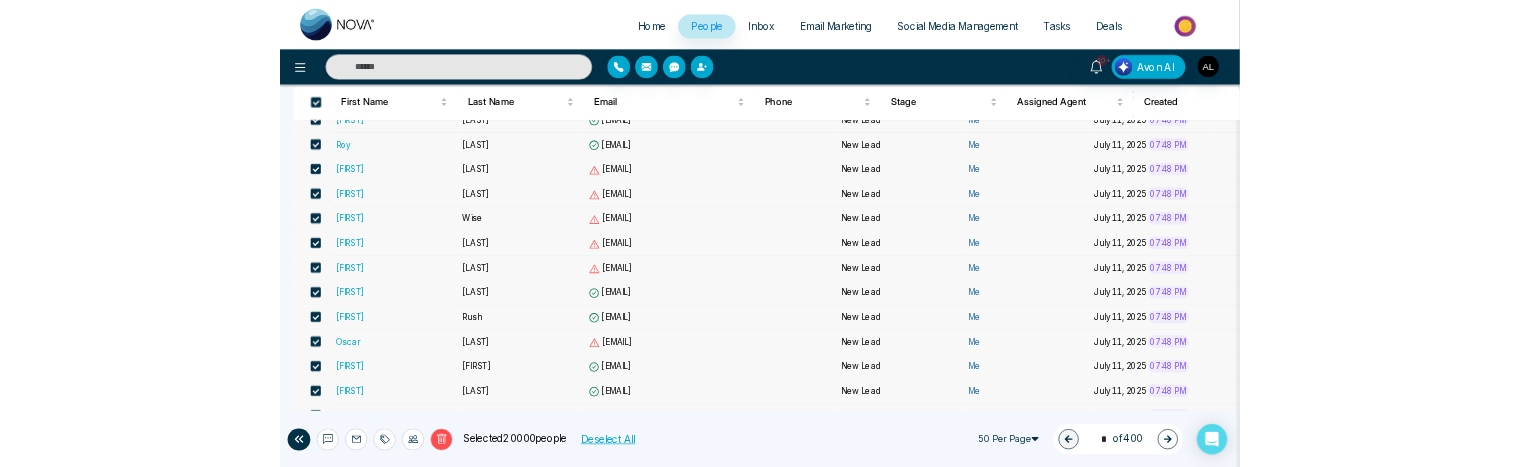 scroll, scrollTop: 0, scrollLeft: 0, axis: both 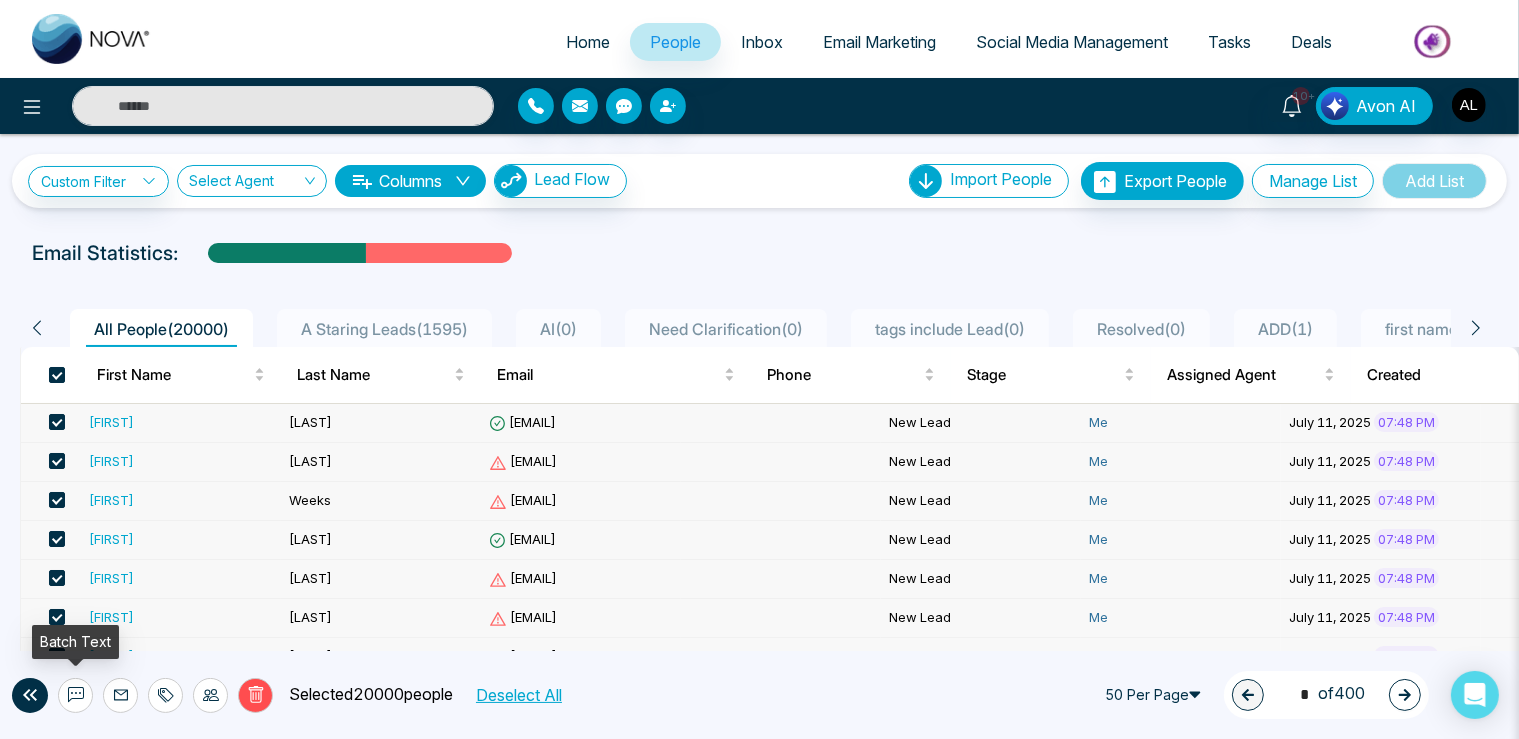 click 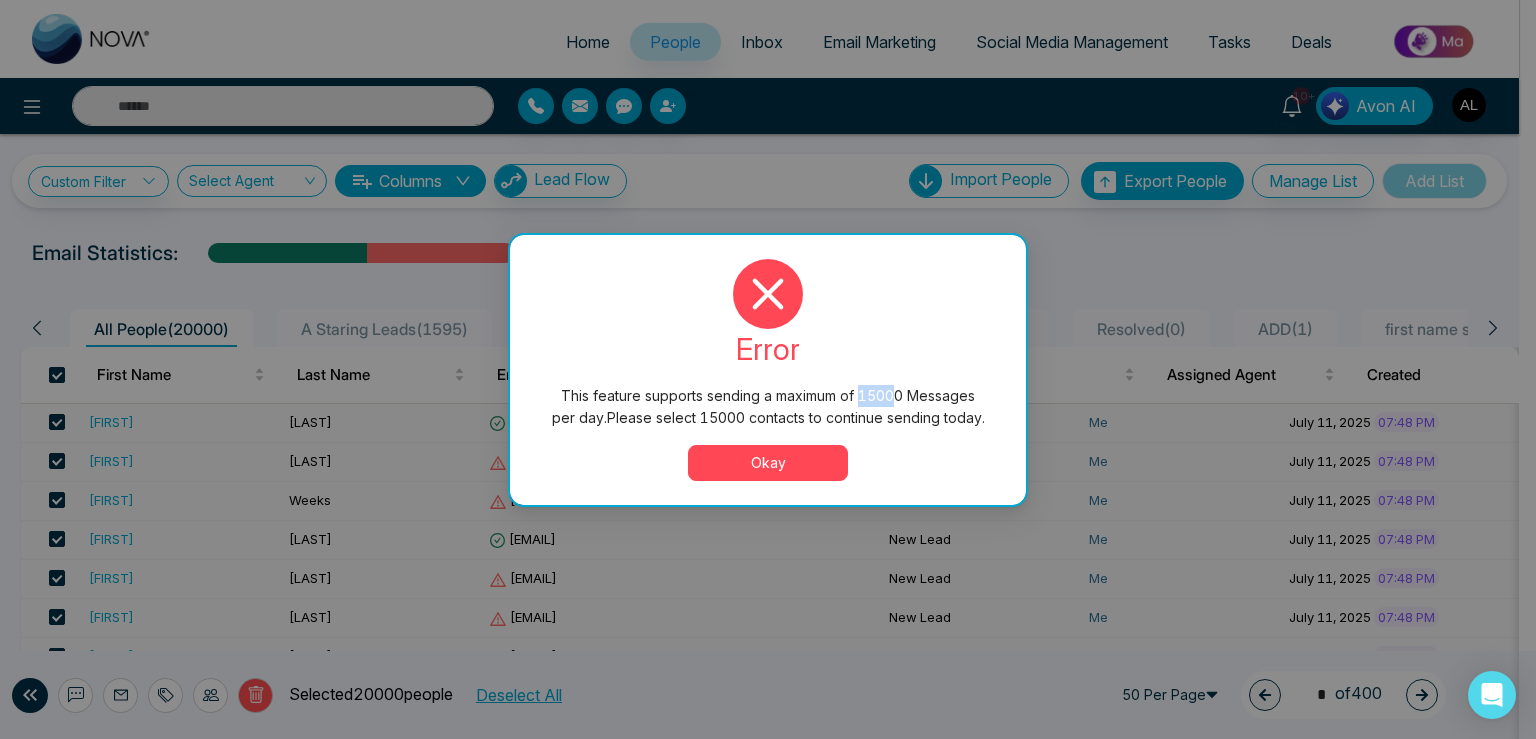 drag, startPoint x: 860, startPoint y: 392, endPoint x: 896, endPoint y: 392, distance: 36 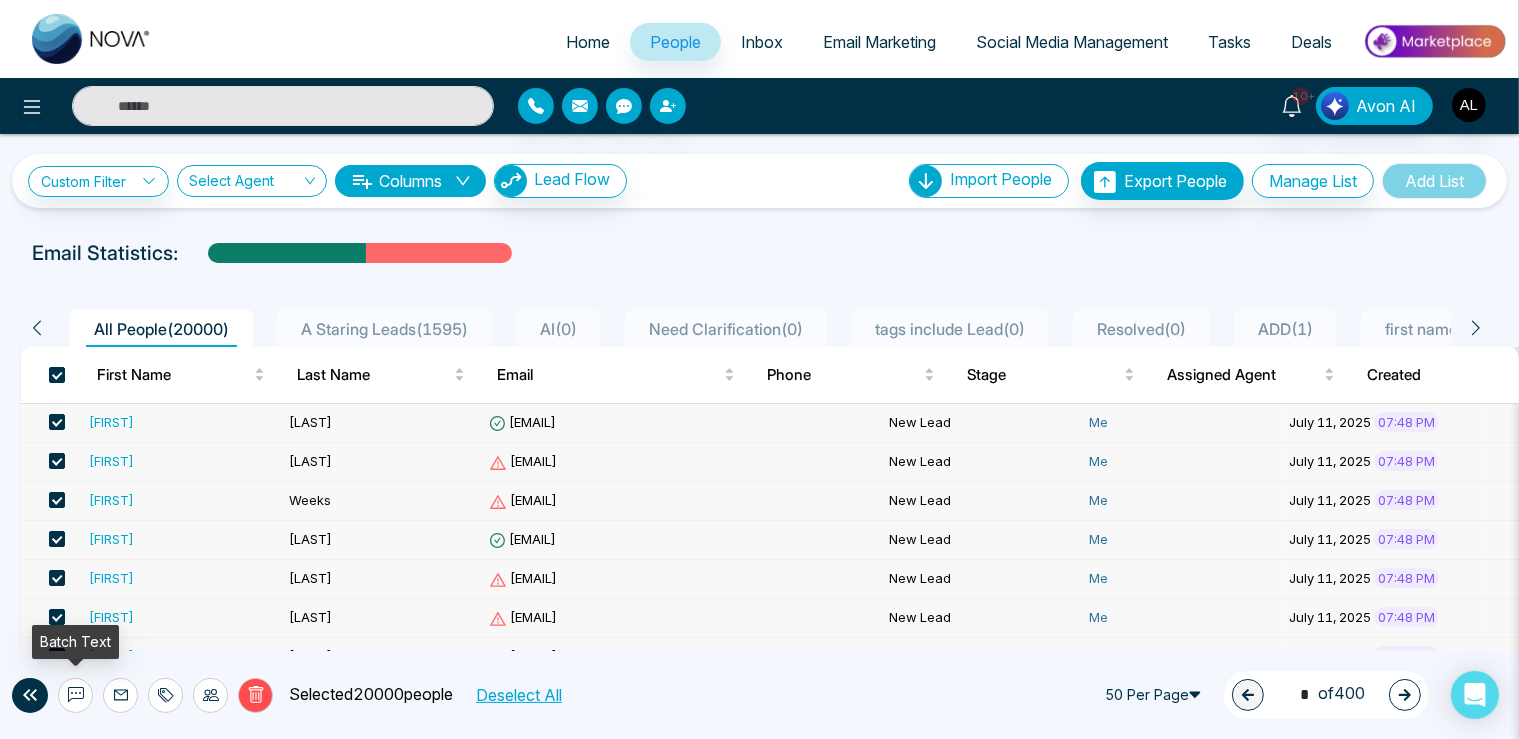 click 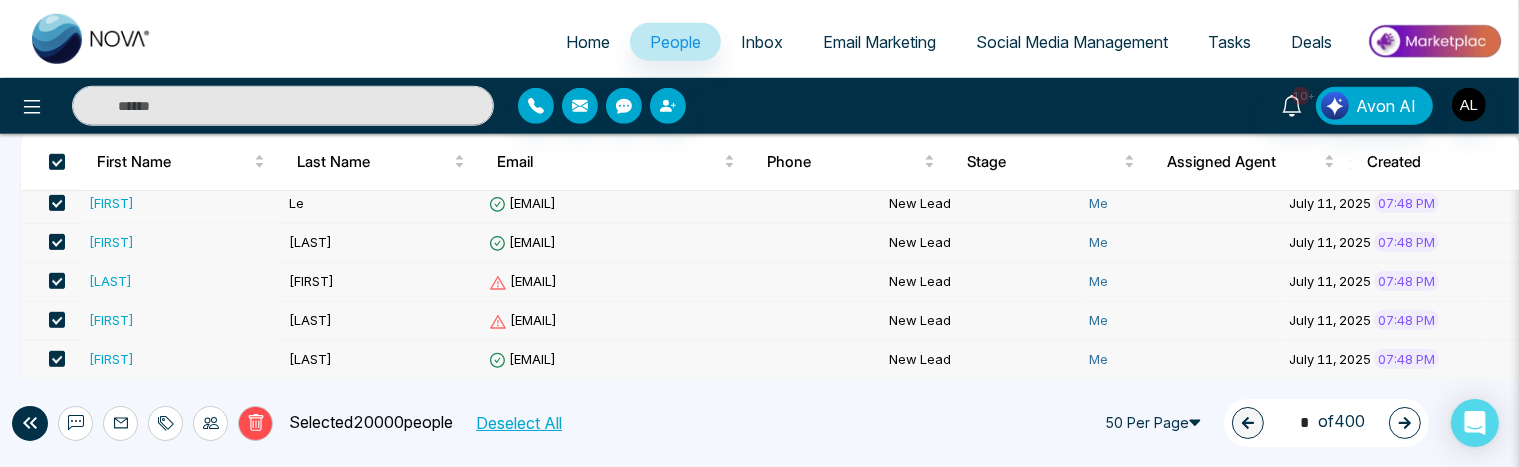 scroll, scrollTop: 1997, scrollLeft: 0, axis: vertical 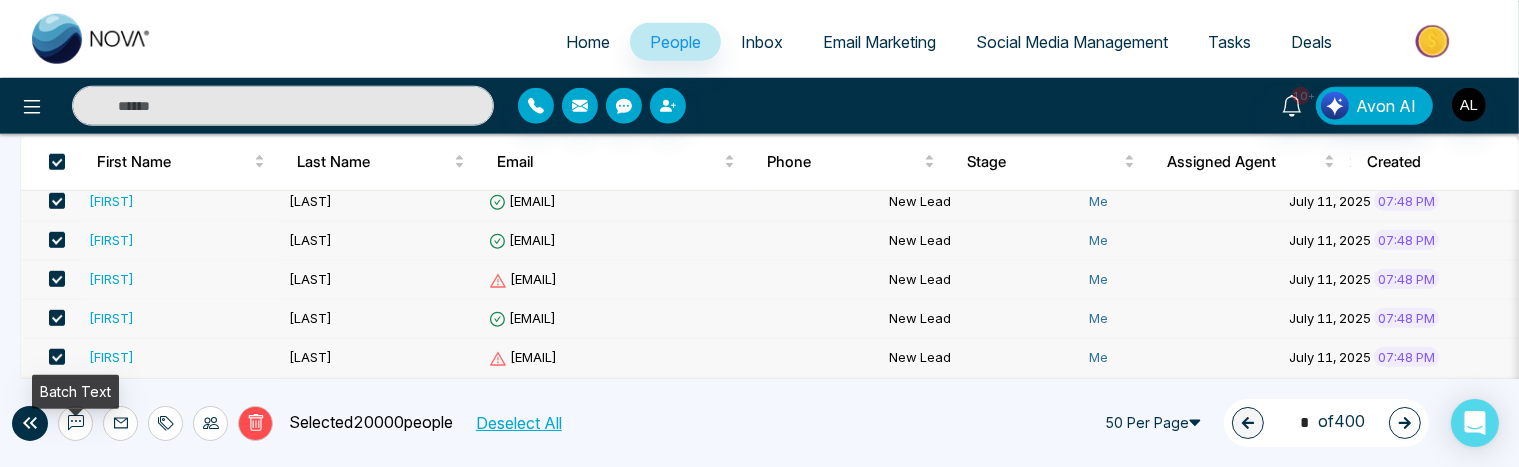 click 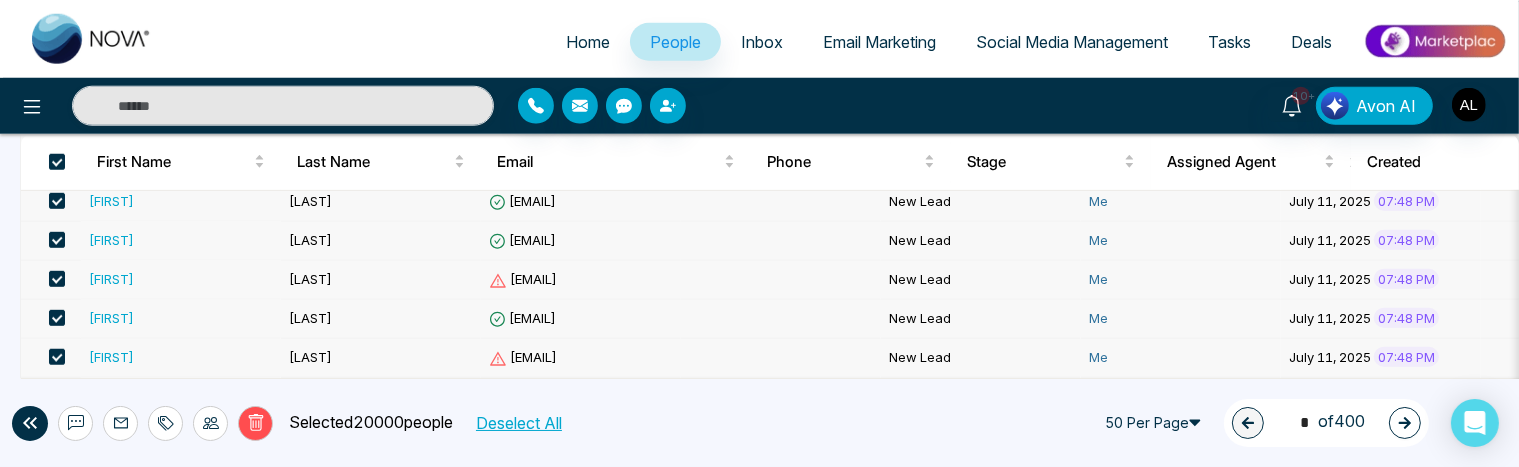click 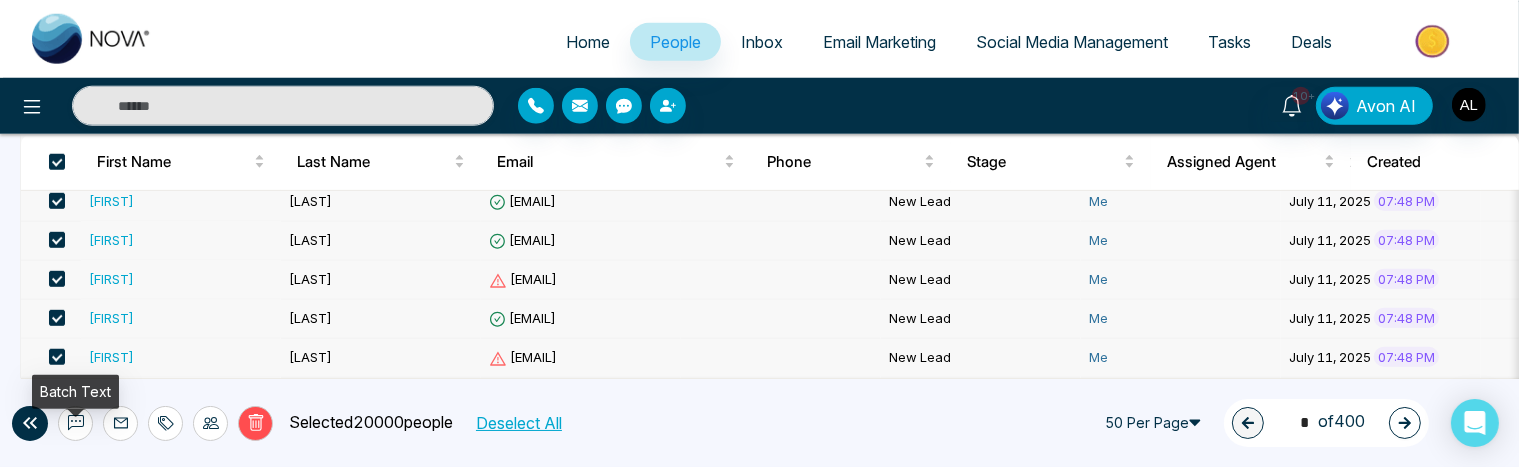 click 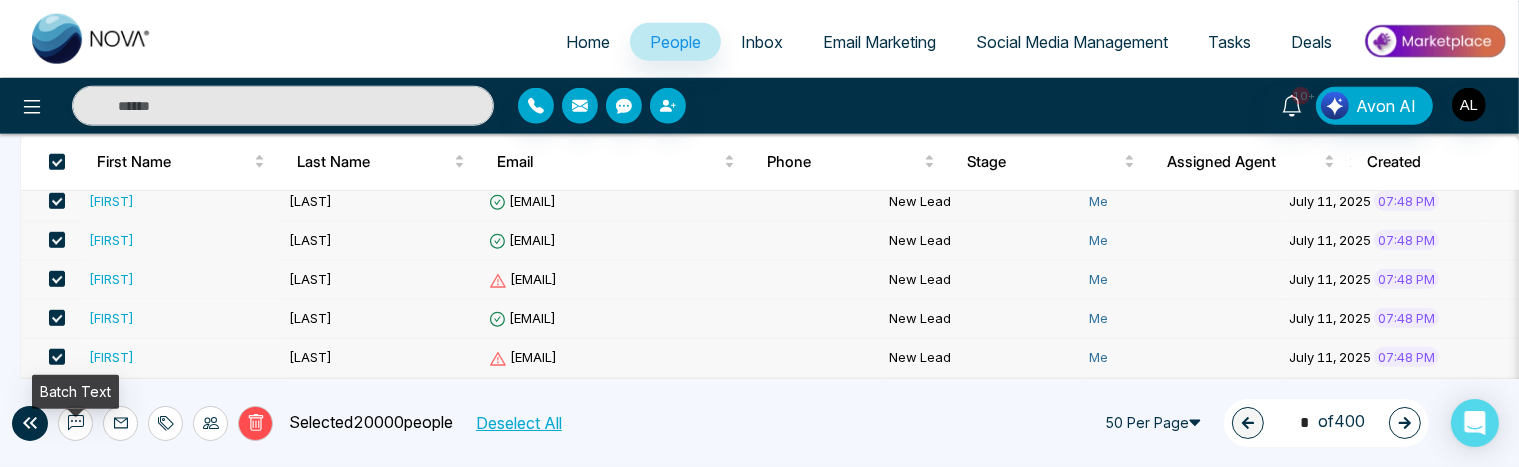 click 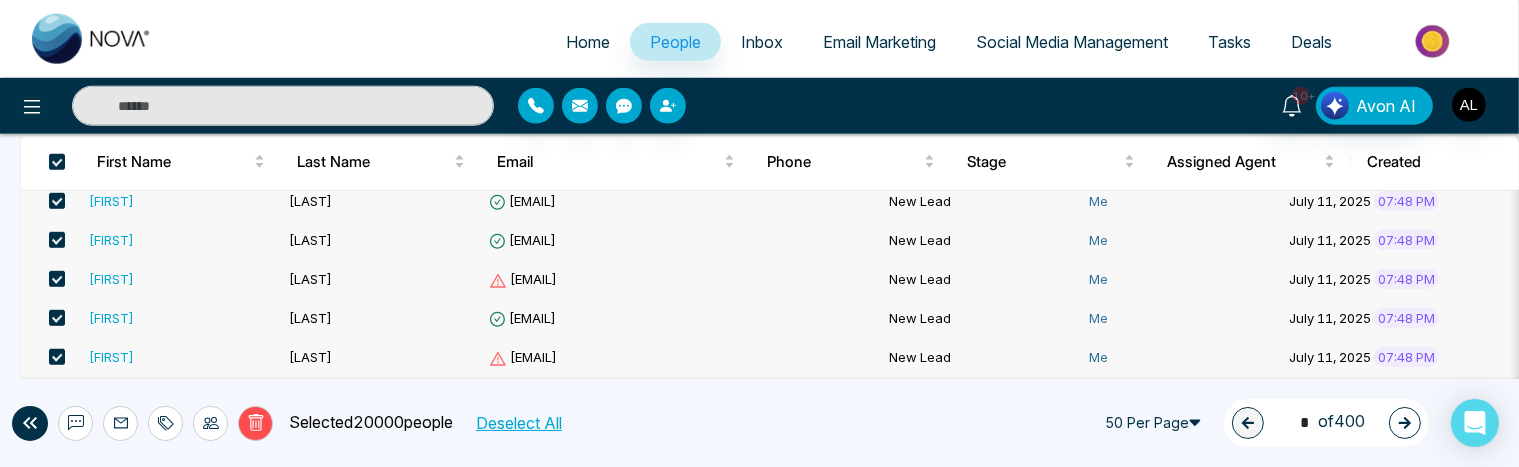 click on "Delete    Selected  20000  people Deselect All 50 Per Page 1 *  of  400" at bounding box center (759, 423) 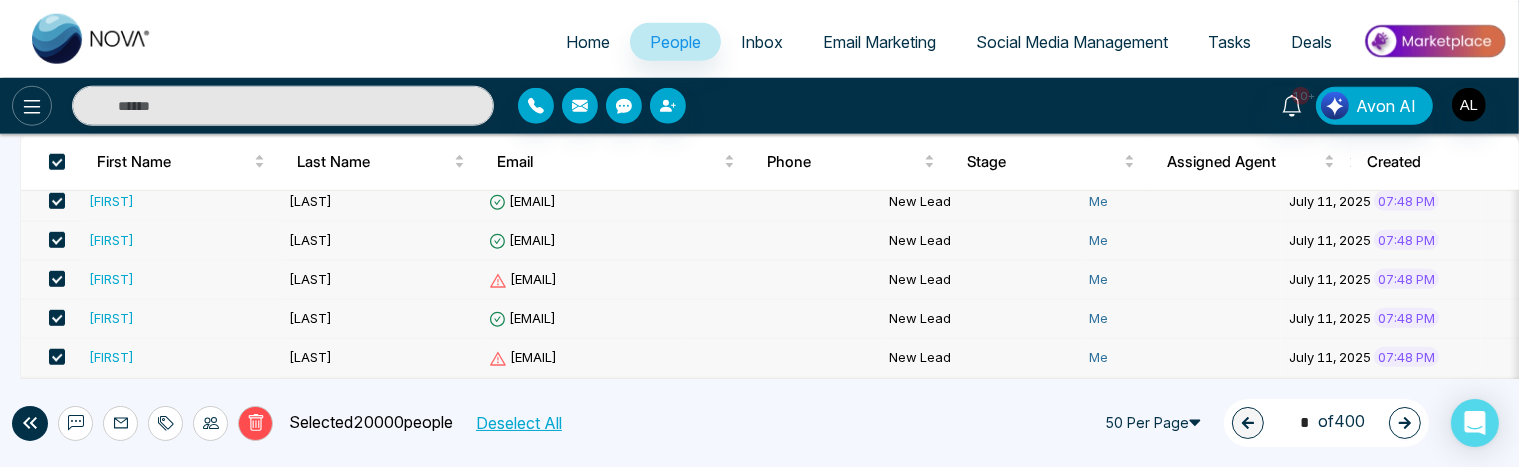 click 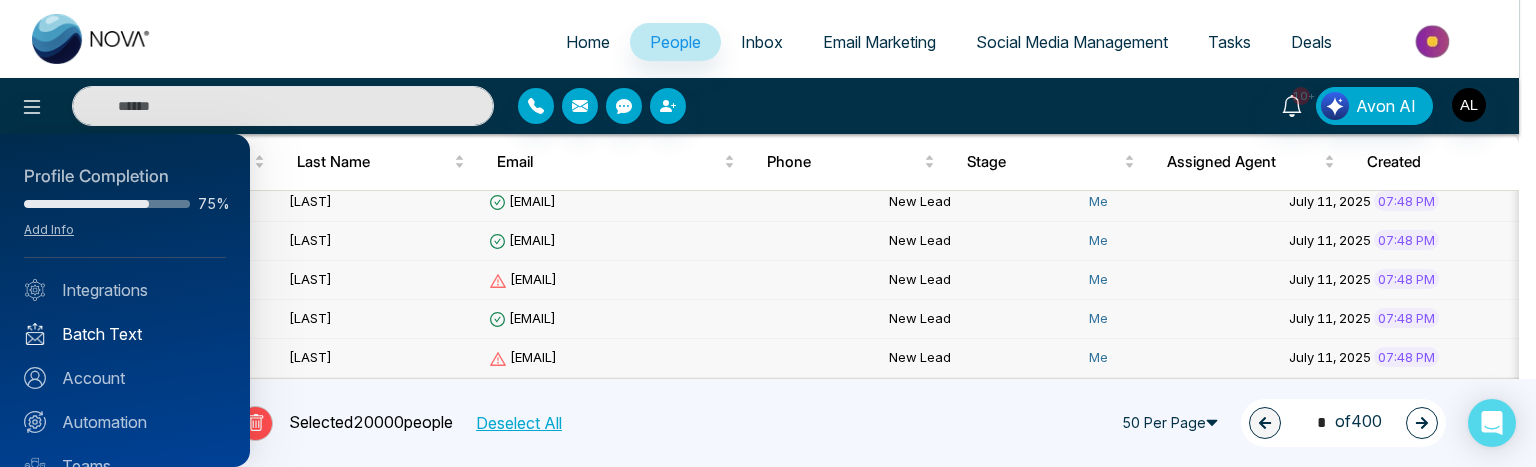 click on "Batch Text" at bounding box center (125, 334) 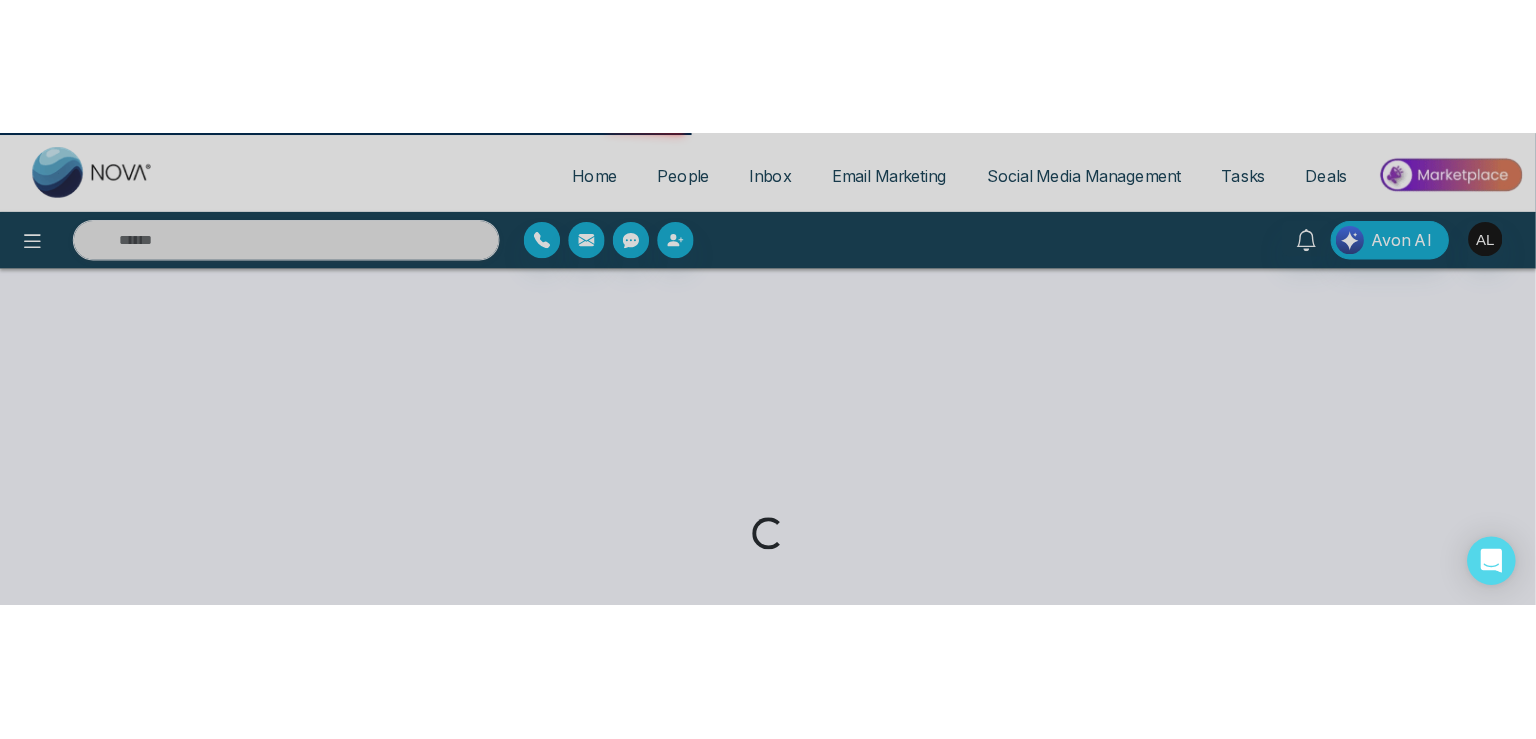 scroll, scrollTop: 0, scrollLeft: 0, axis: both 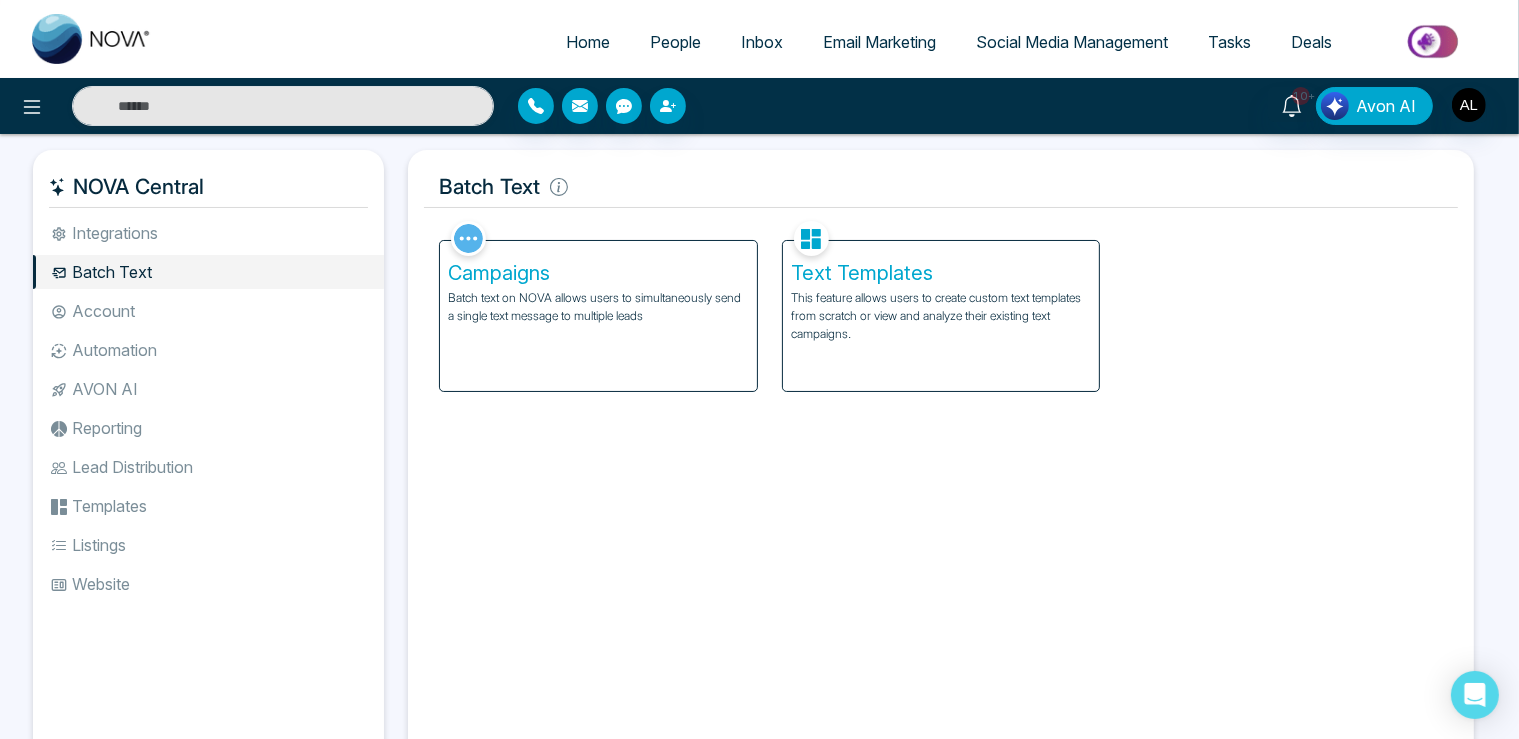 click on "Batch text on NOVA allows users to simultaneously send a single text message to multiple leads" at bounding box center (598, 307) 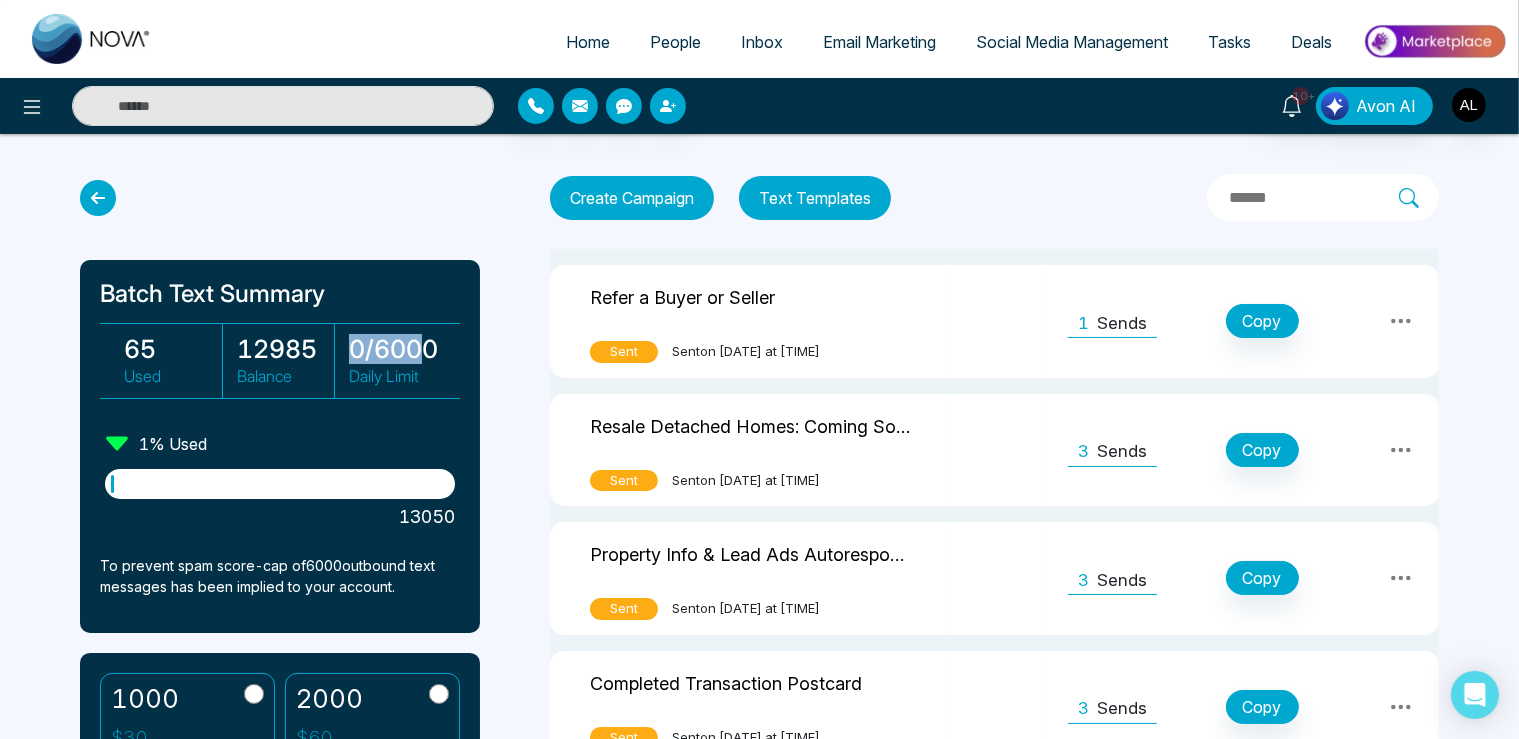 drag, startPoint x: 342, startPoint y: 346, endPoint x: 418, endPoint y: 340, distance: 76.23647 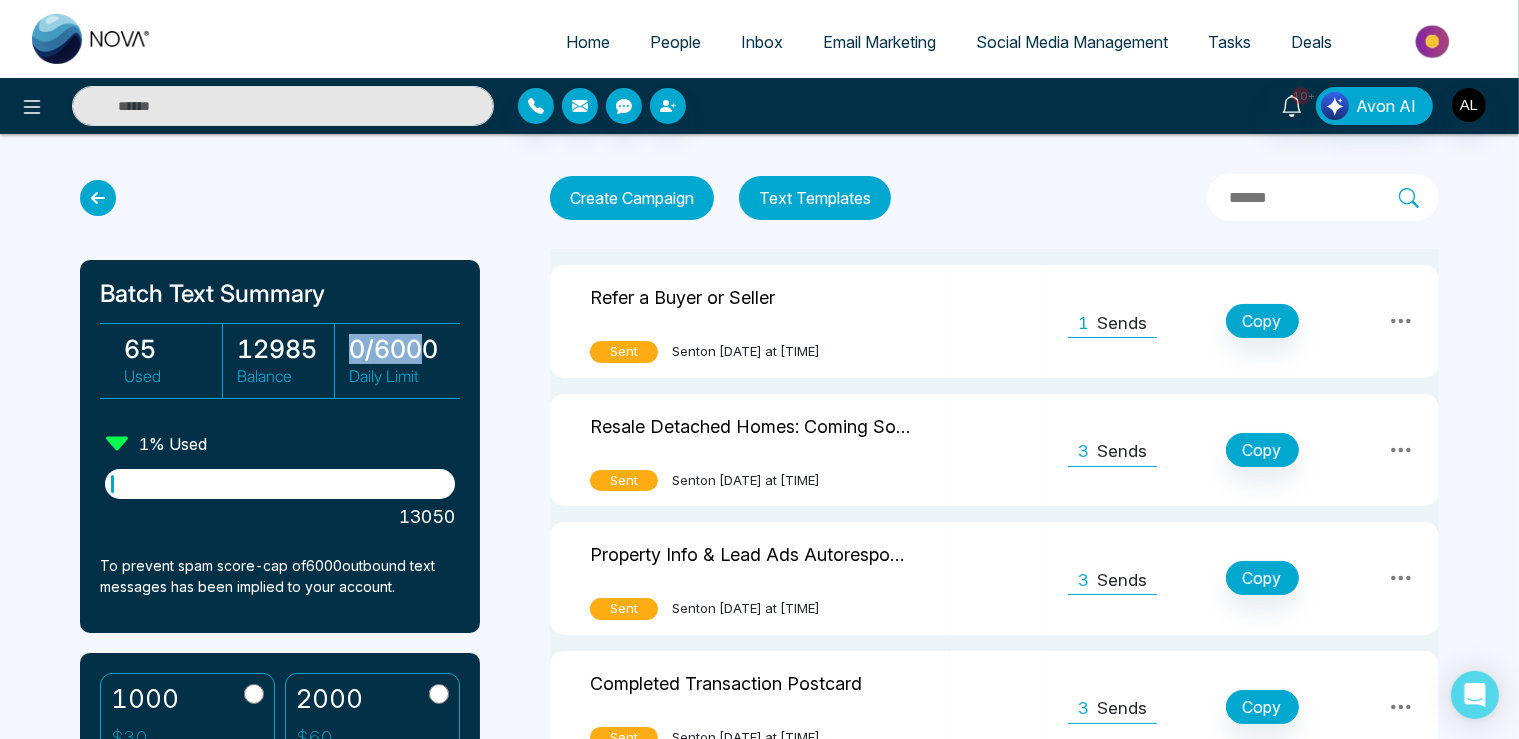 click on "0 / 6000 Daily Limit" at bounding box center (392, 361) 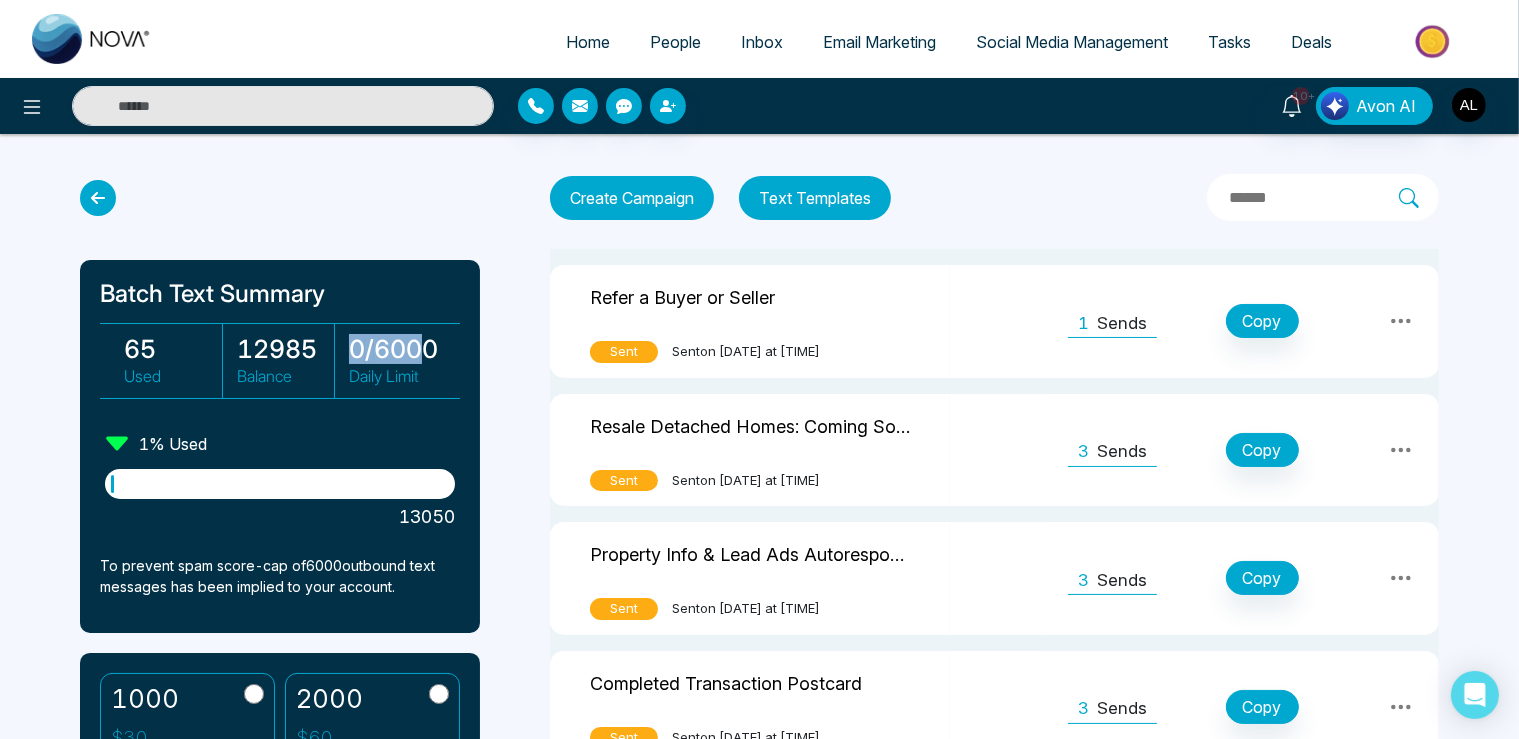click on "People" at bounding box center (675, 42) 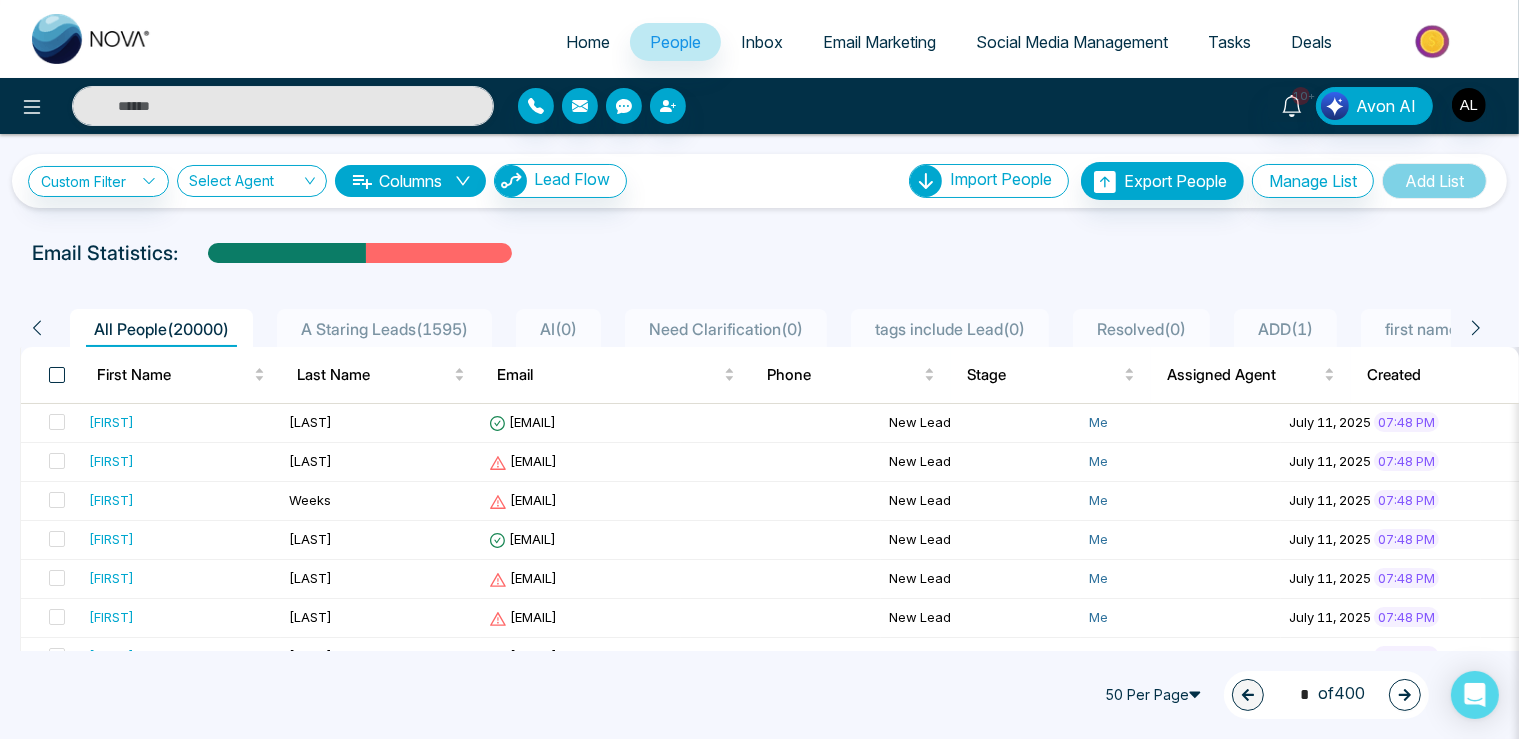 click at bounding box center (57, 375) 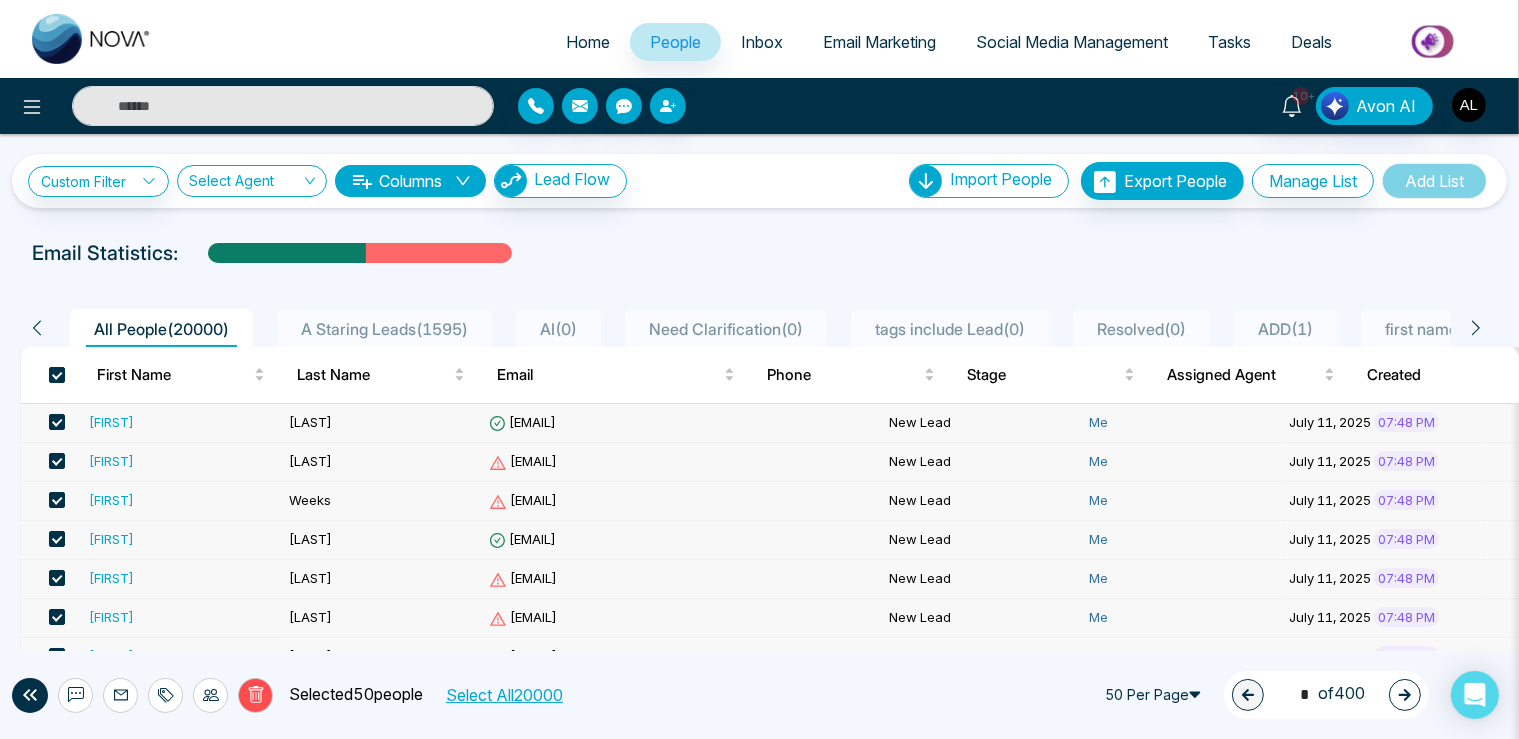 click on "Select All  20000" at bounding box center (503, 695) 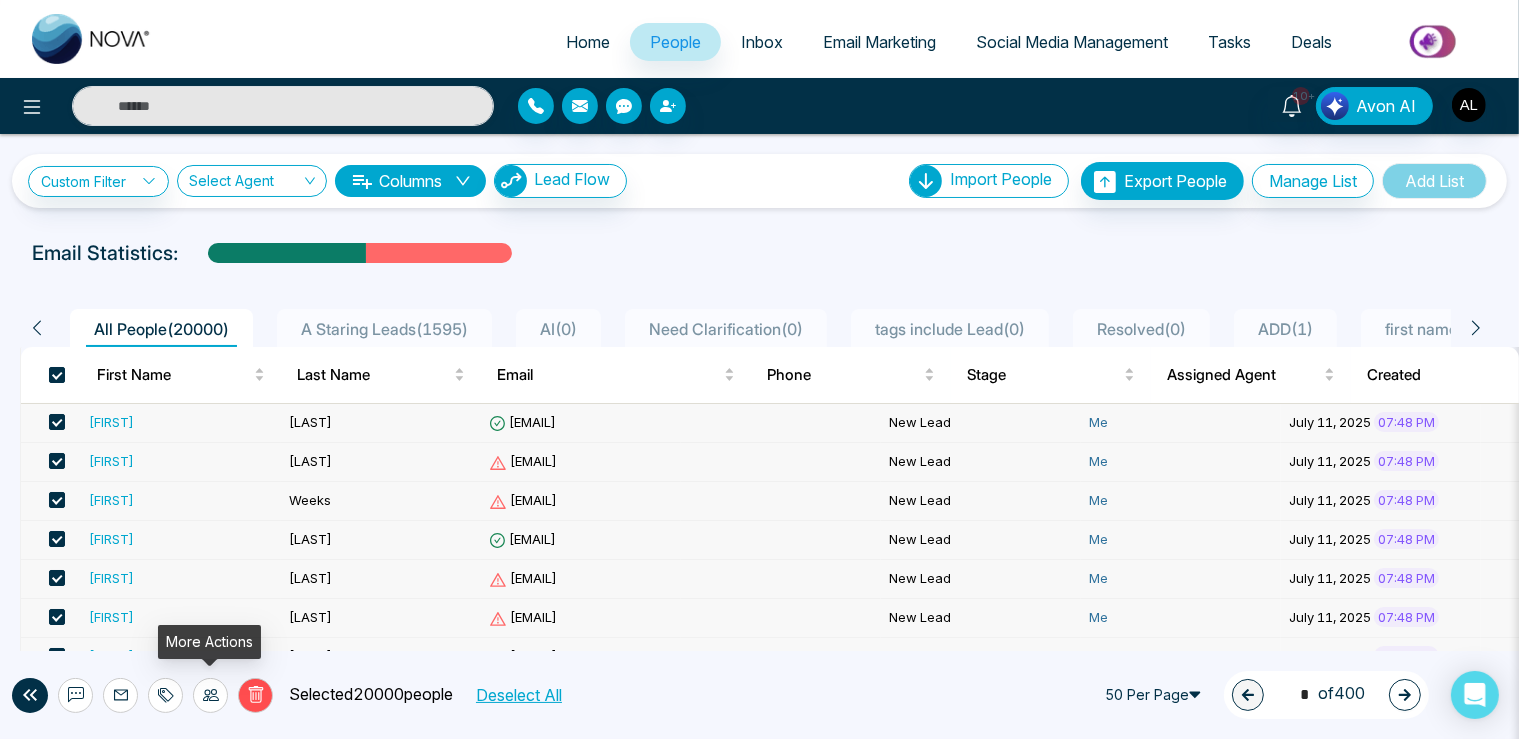 click 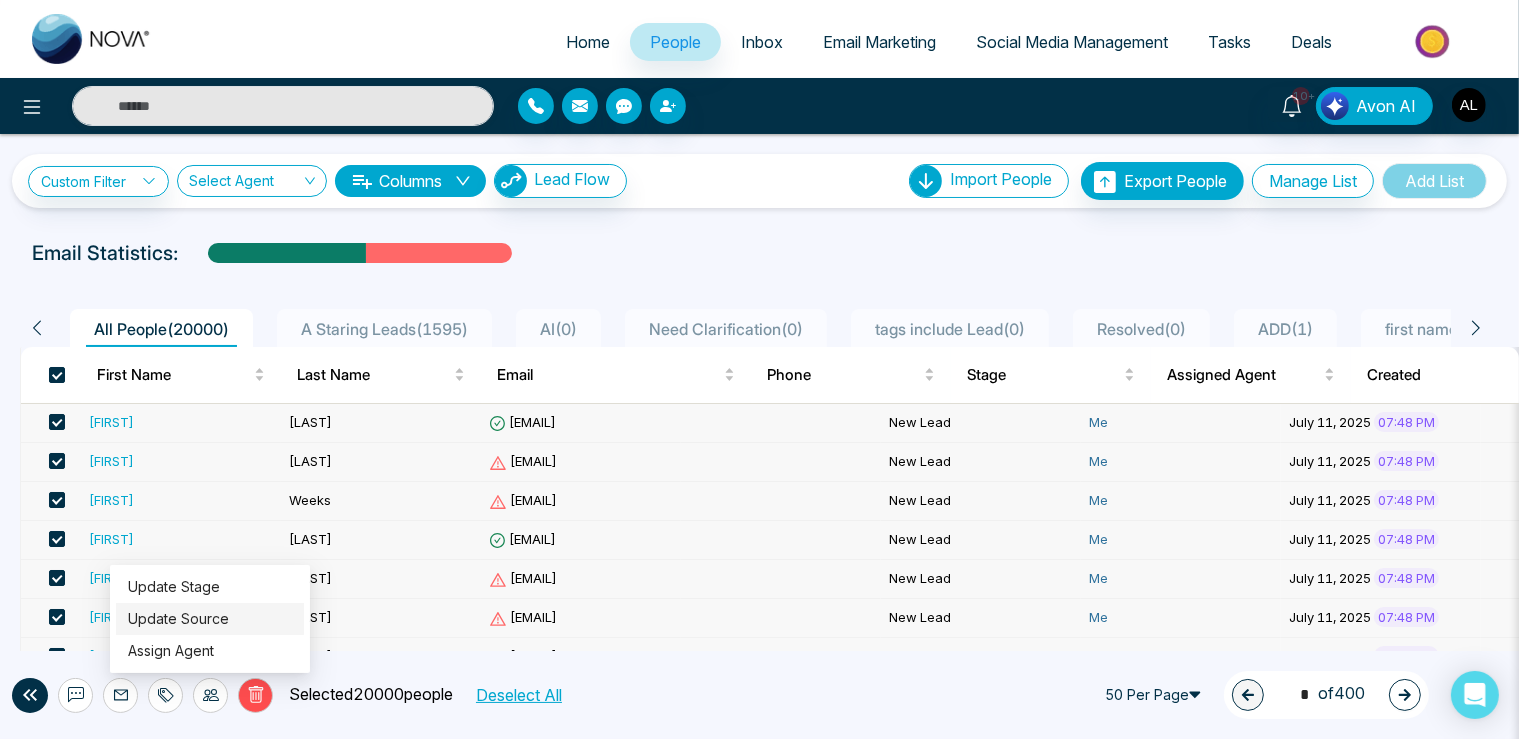 click on "Update Source" at bounding box center (178, 618) 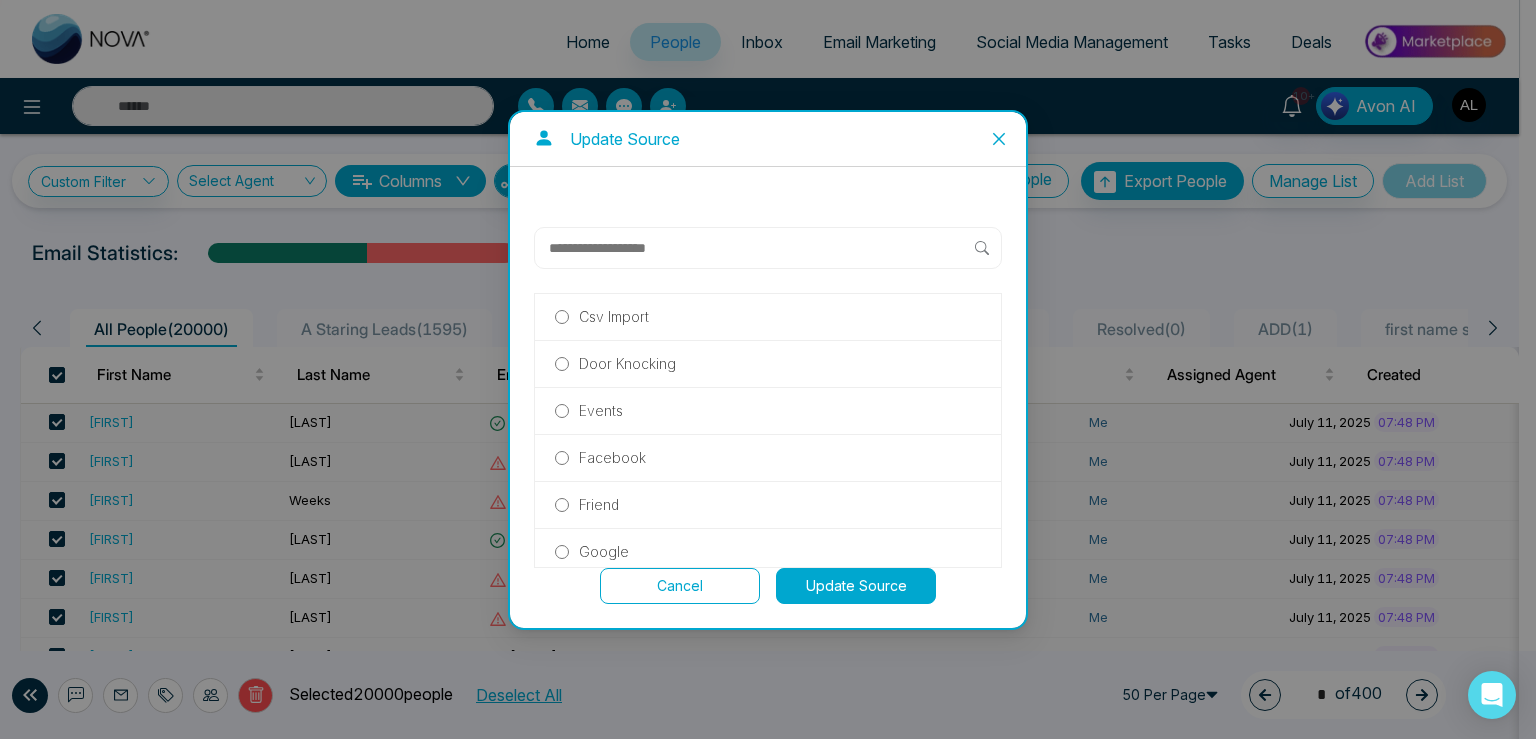 click 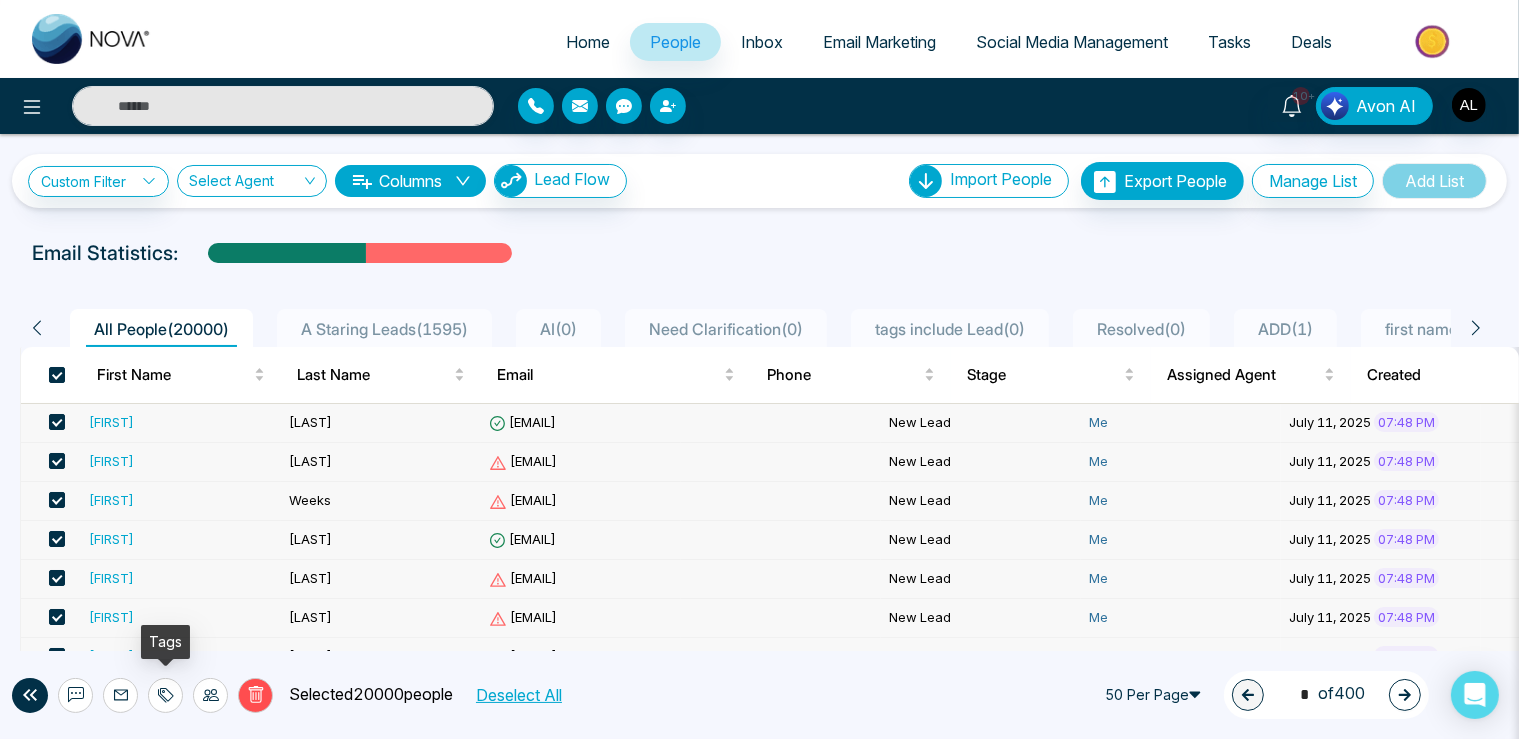click 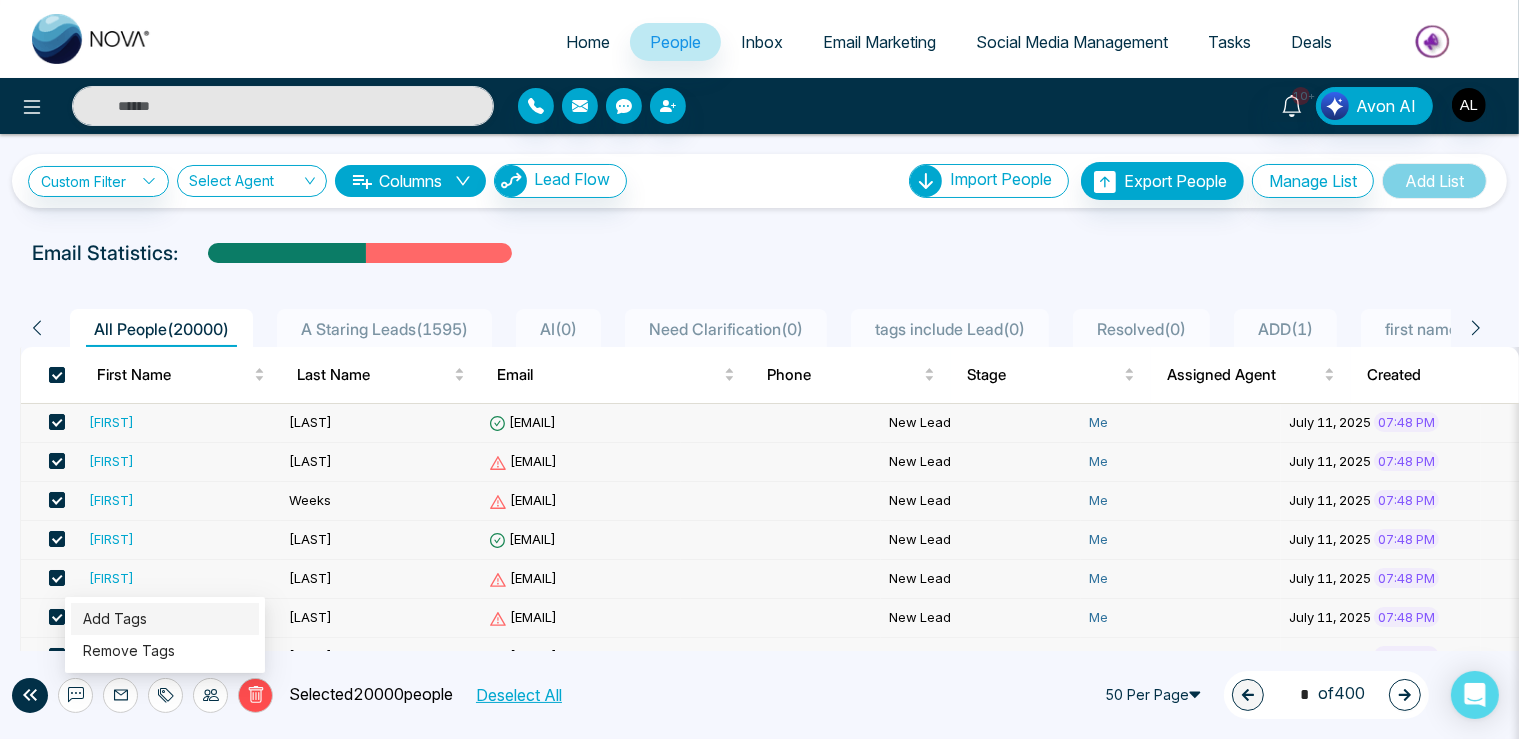 click on "Add Tags" at bounding box center (115, 618) 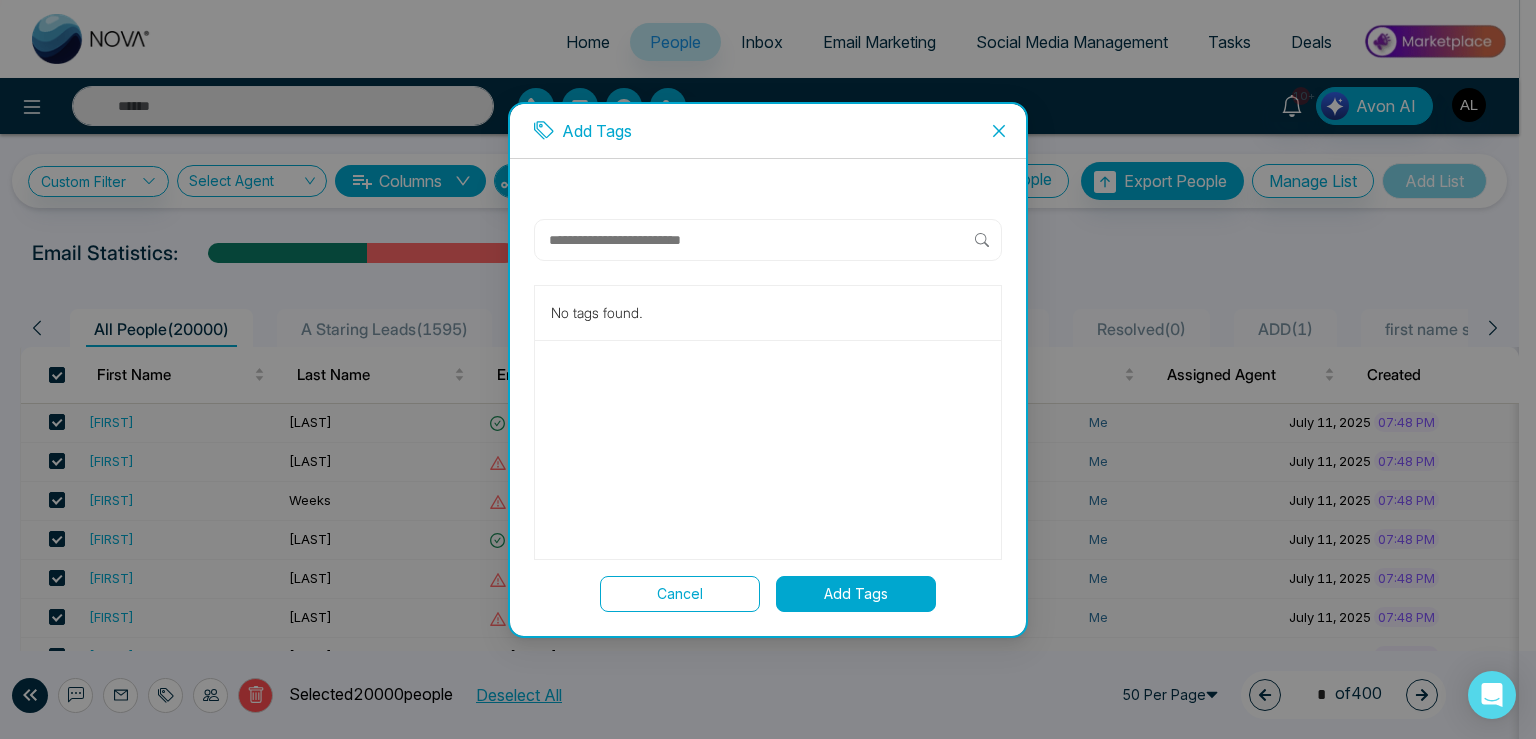 click at bounding box center (999, 131) 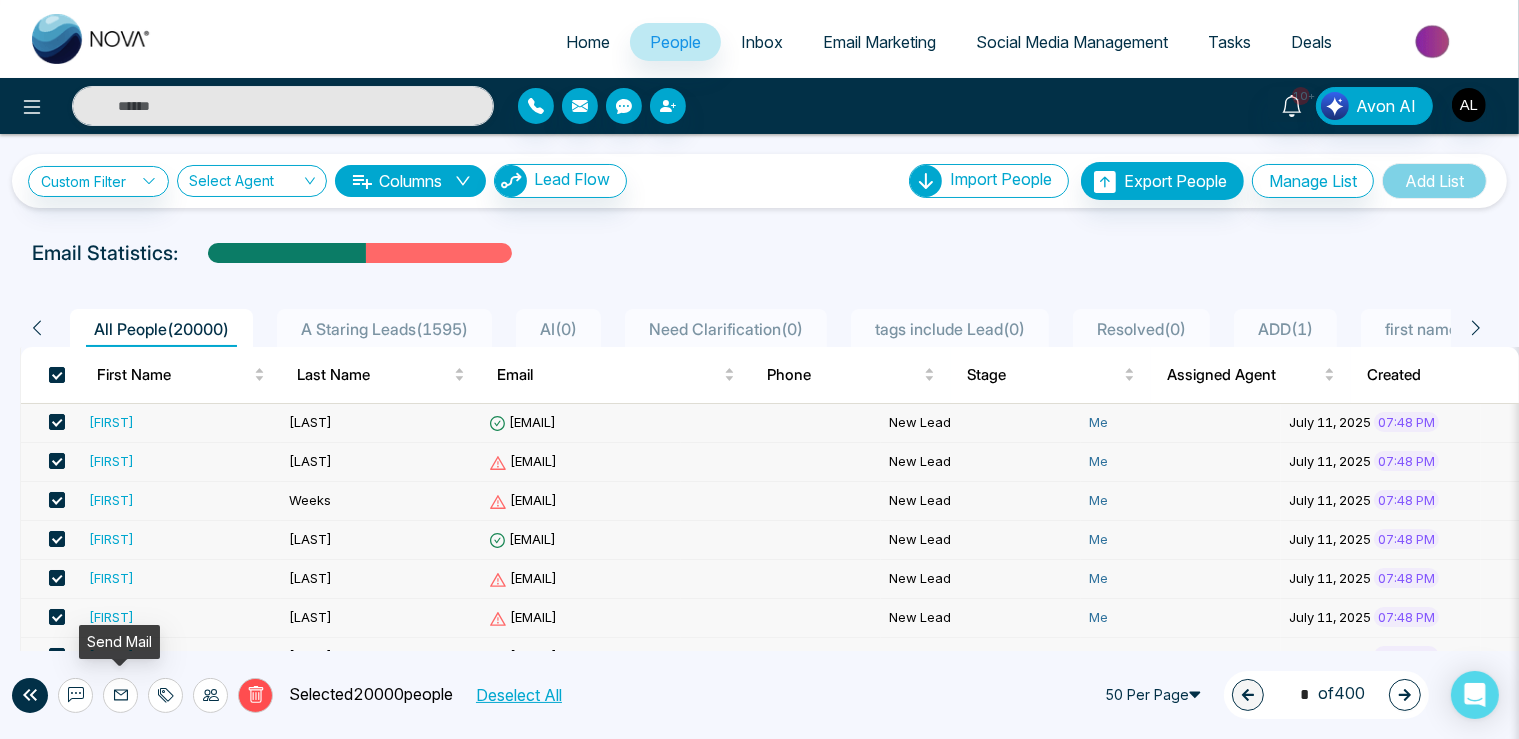 click at bounding box center (120, 695) 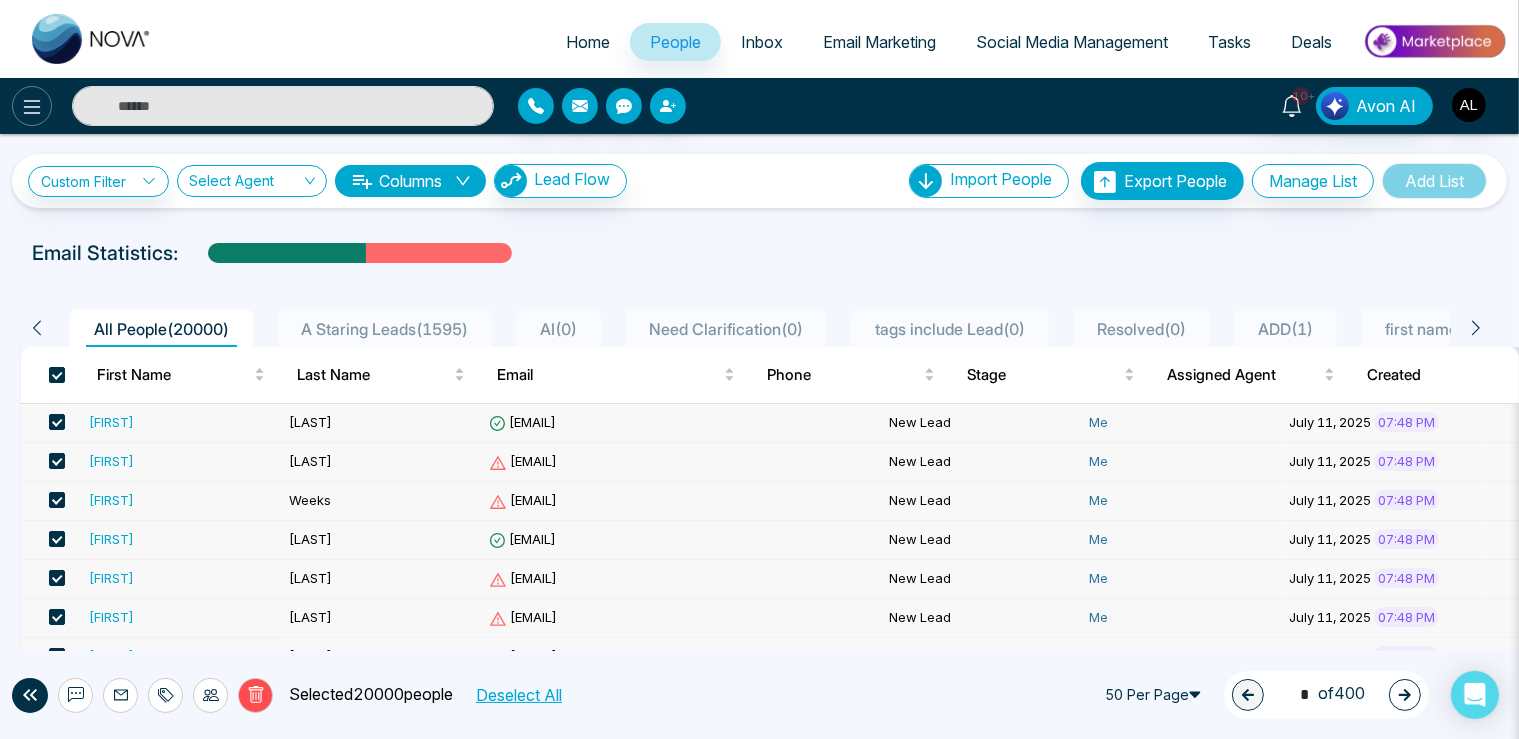 click 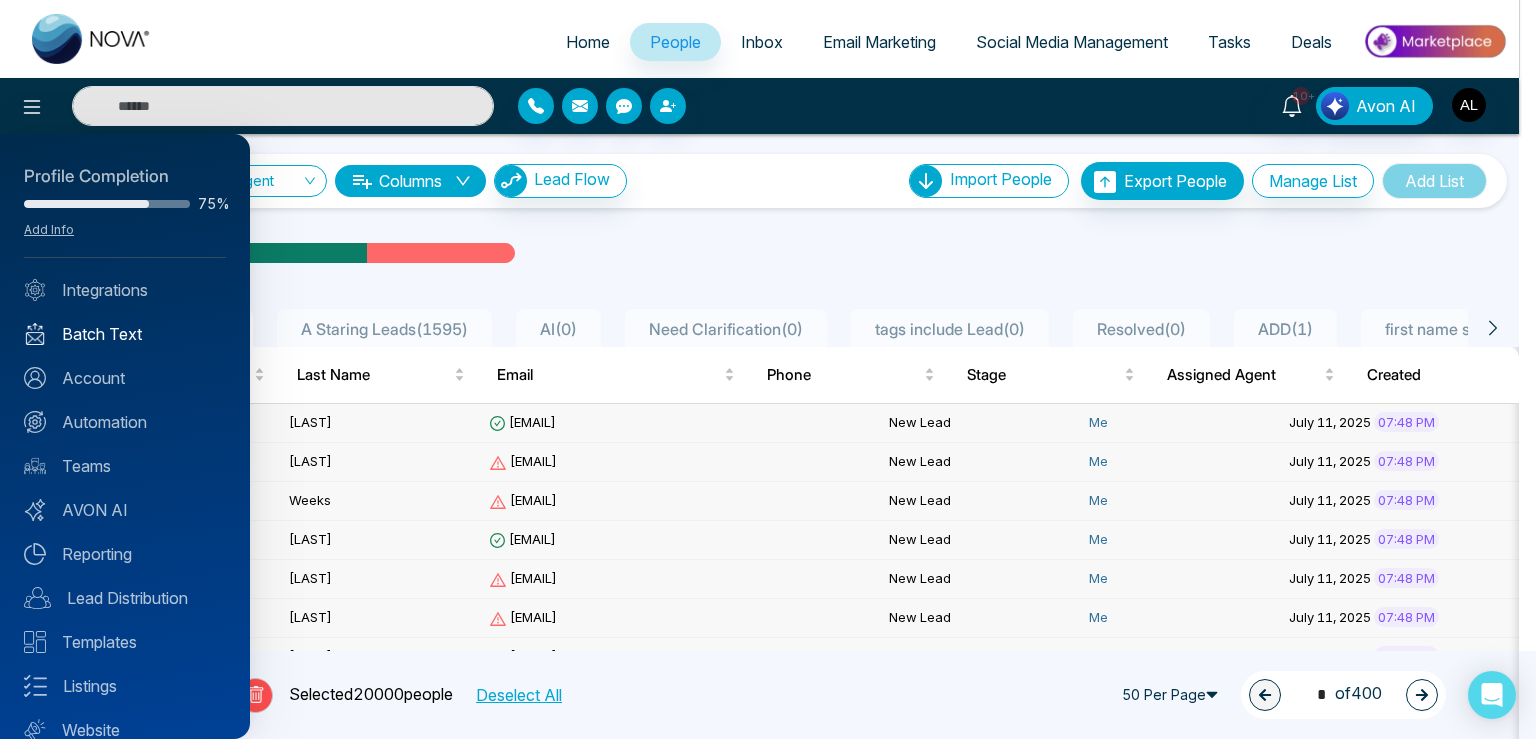 click on "Batch Text" at bounding box center [125, 334] 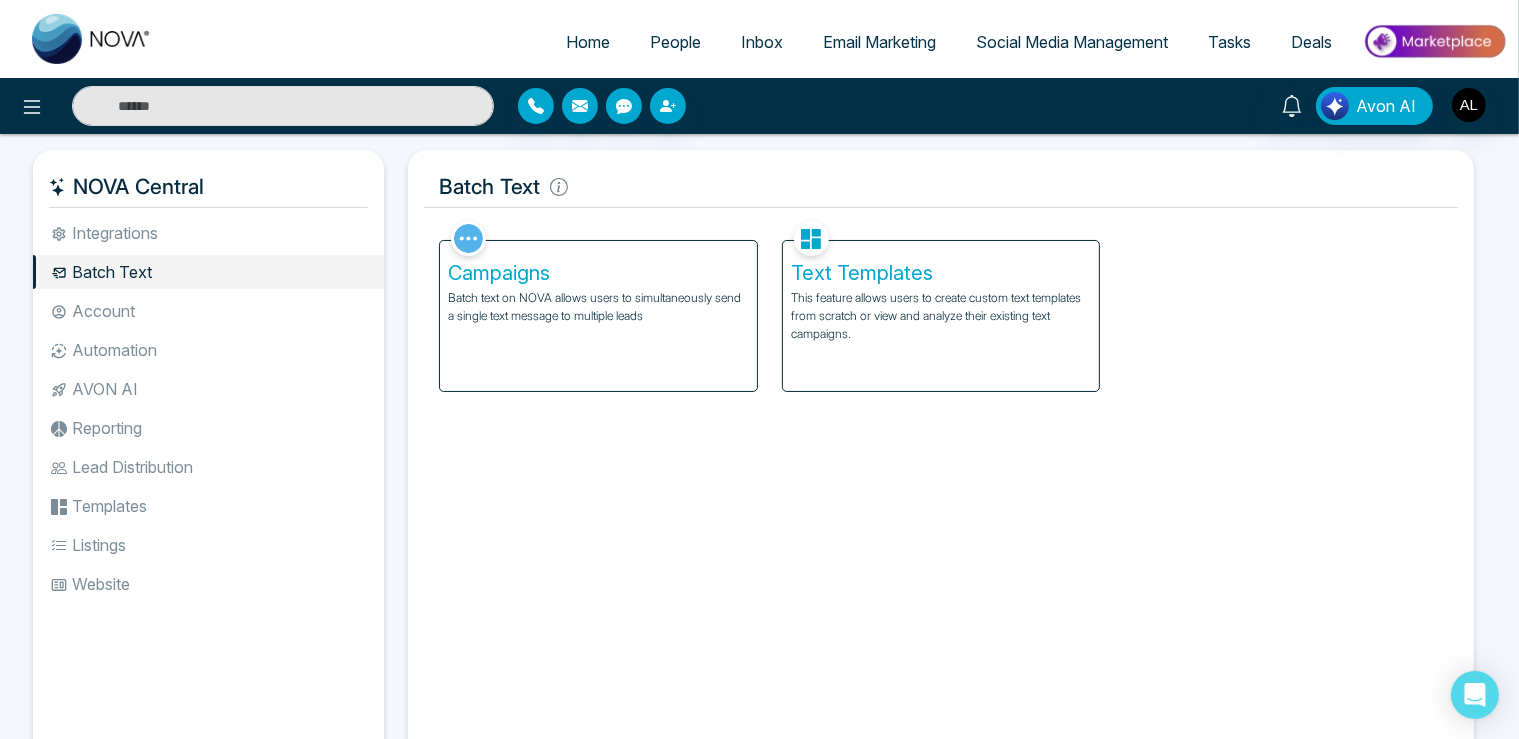 click on "Campaigns Batch text on NOVA allows users to simultaneously send a single text message to multiple leads" at bounding box center (598, 316) 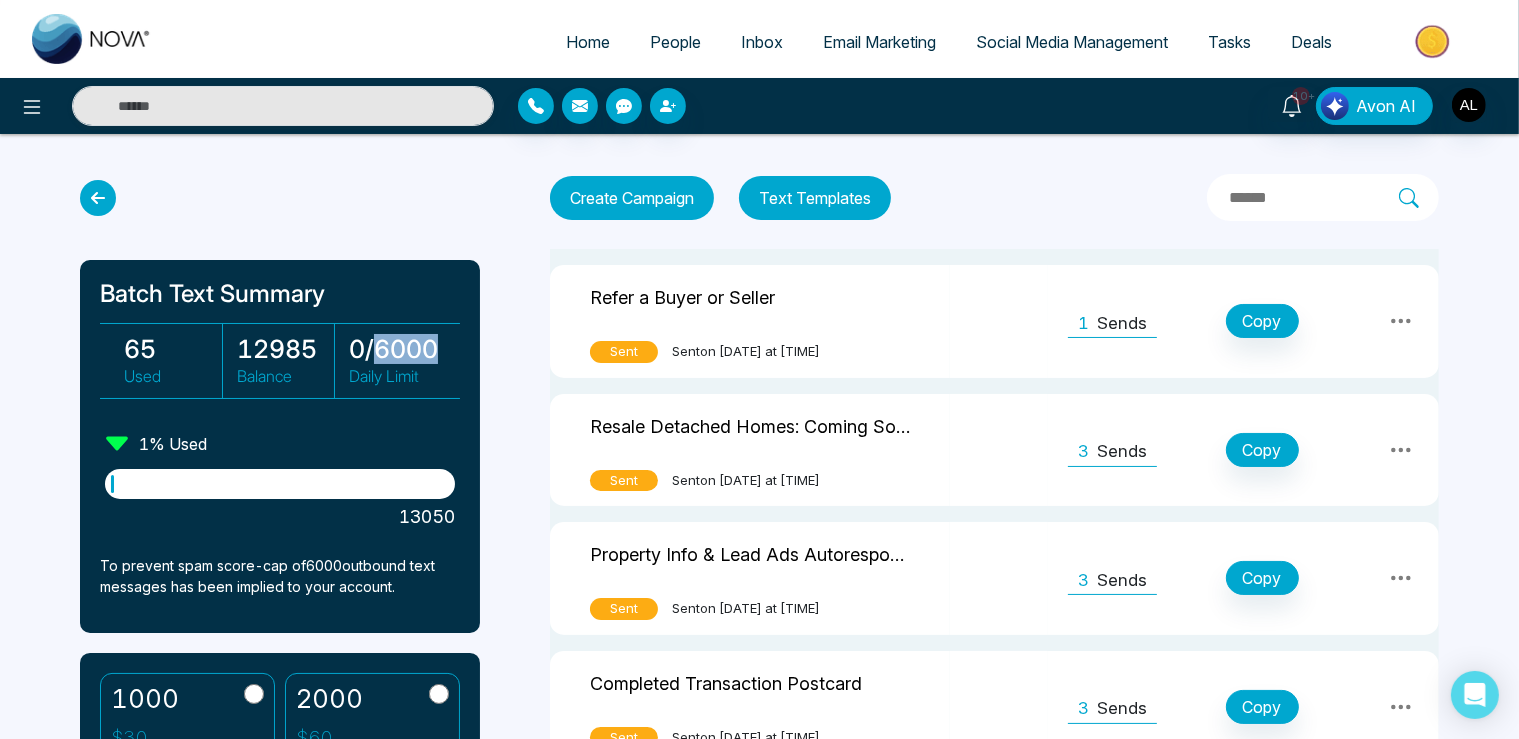 drag, startPoint x: 434, startPoint y: 347, endPoint x: 371, endPoint y: 347, distance: 63 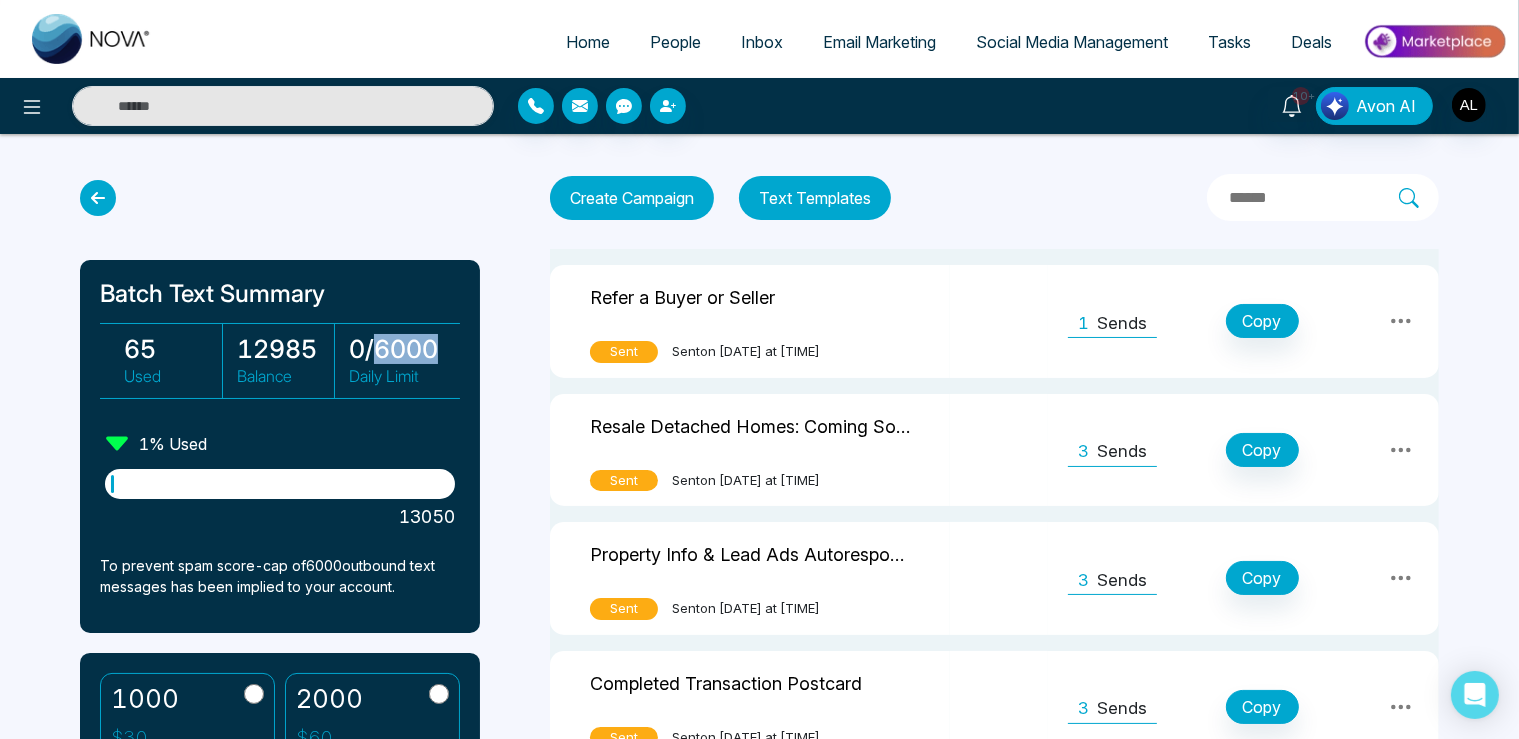 click on "0 / 6000" at bounding box center [398, 349] 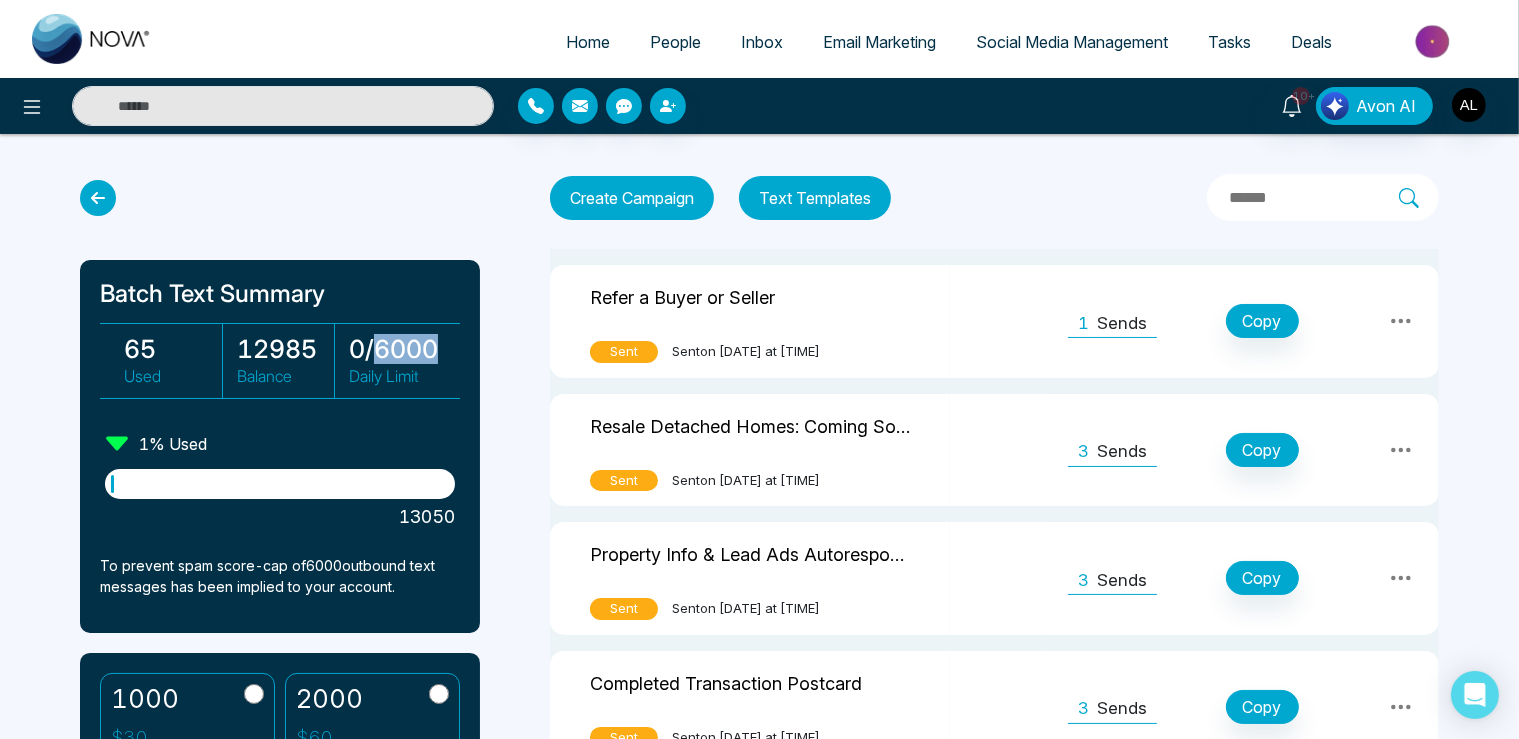 click on "People" at bounding box center (675, 42) 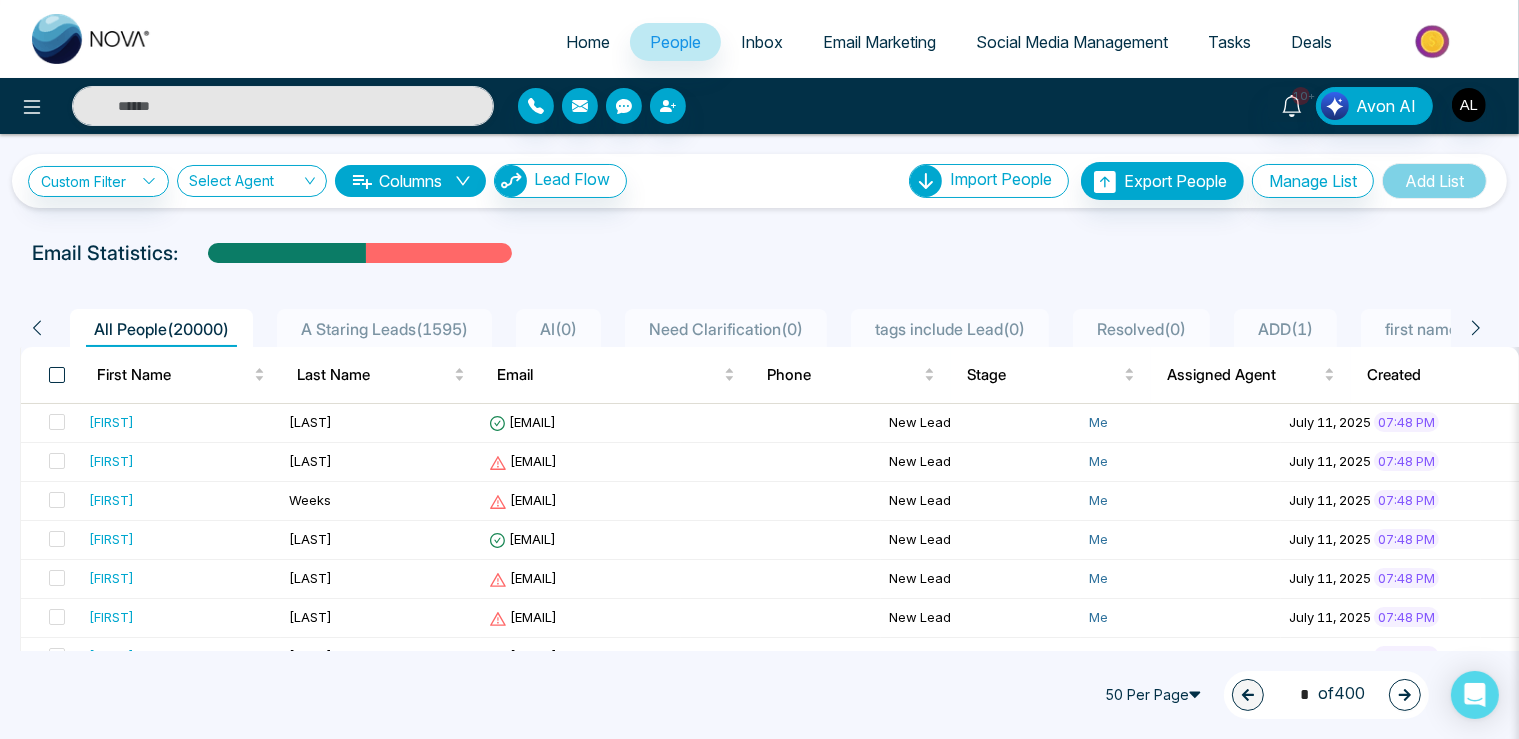 click at bounding box center (57, 375) 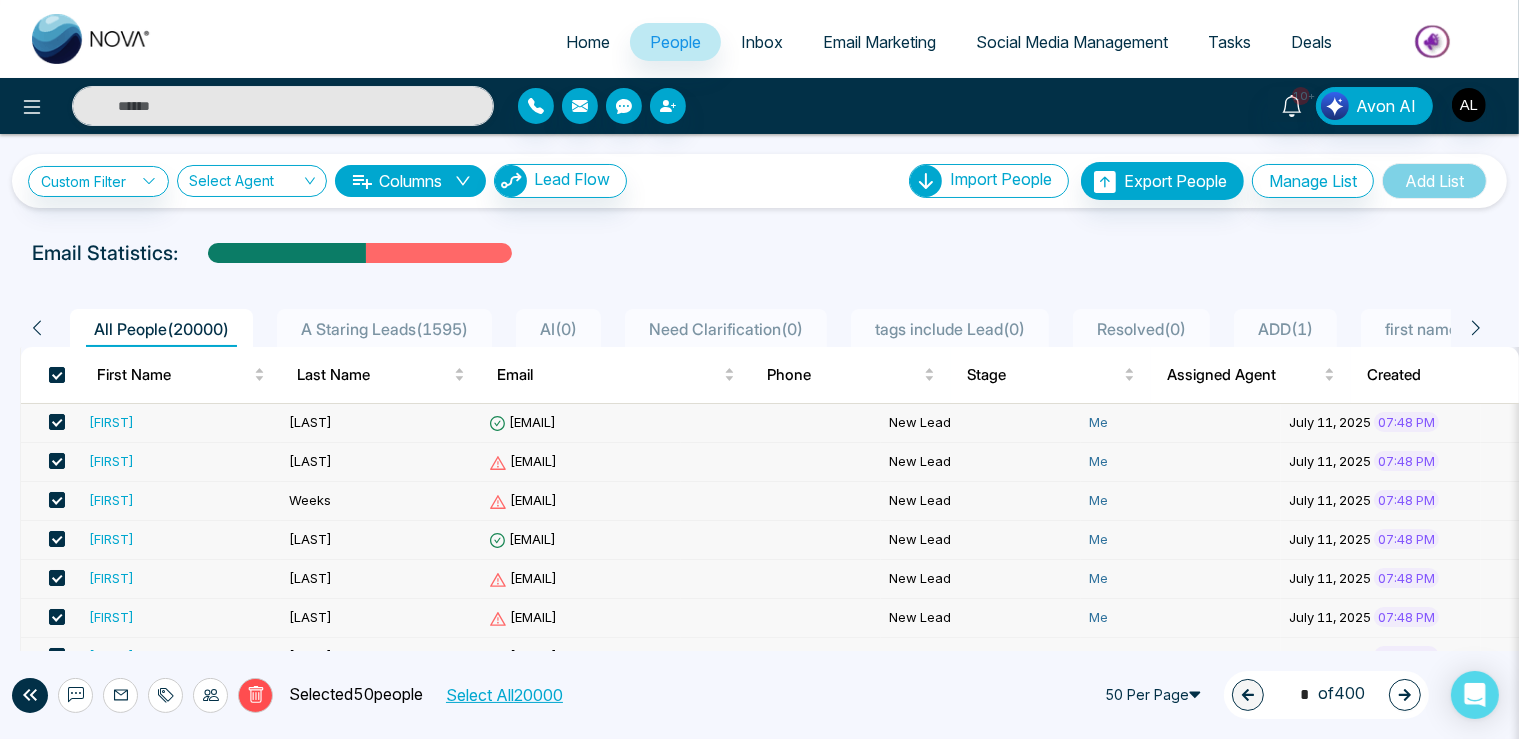 click on "Select All  20000" at bounding box center [503, 695] 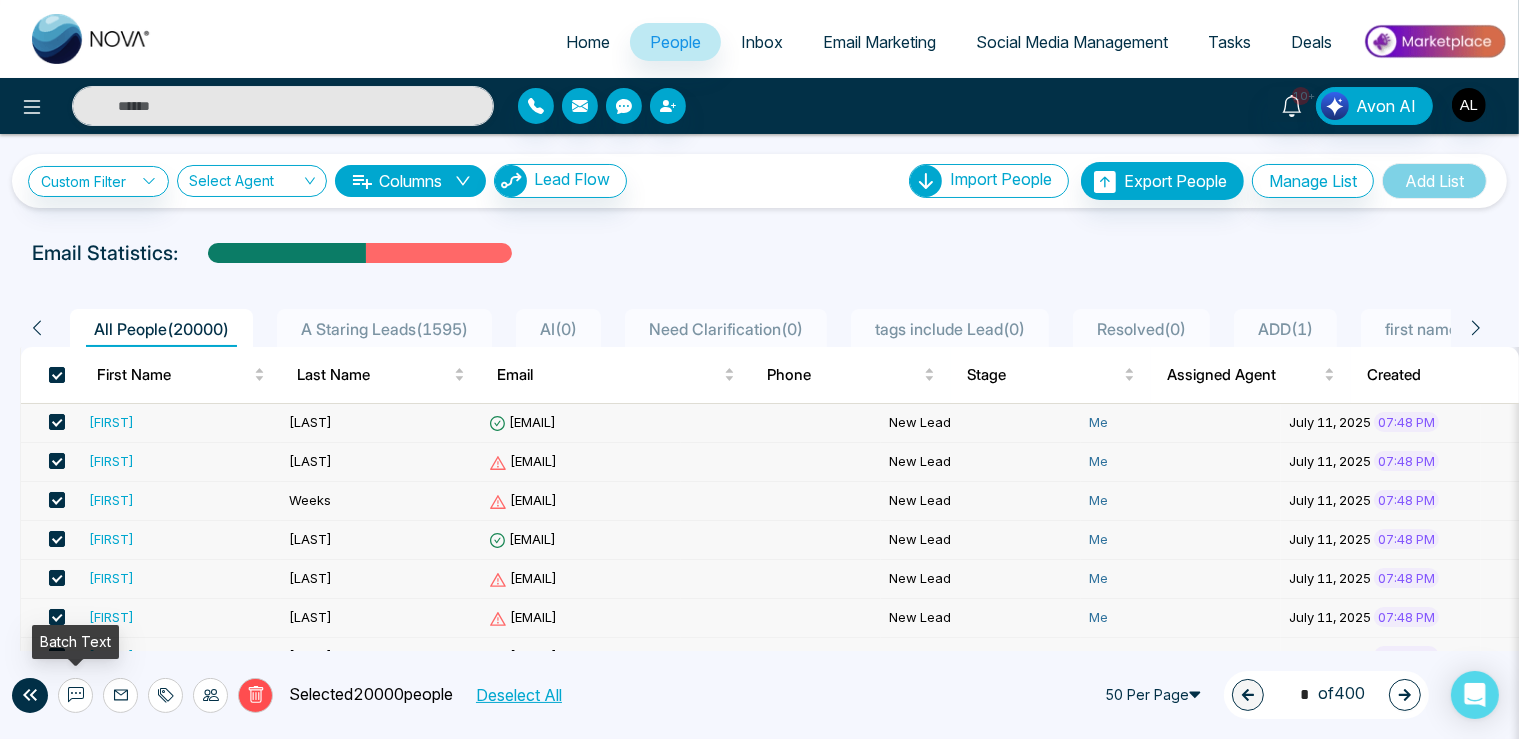 click 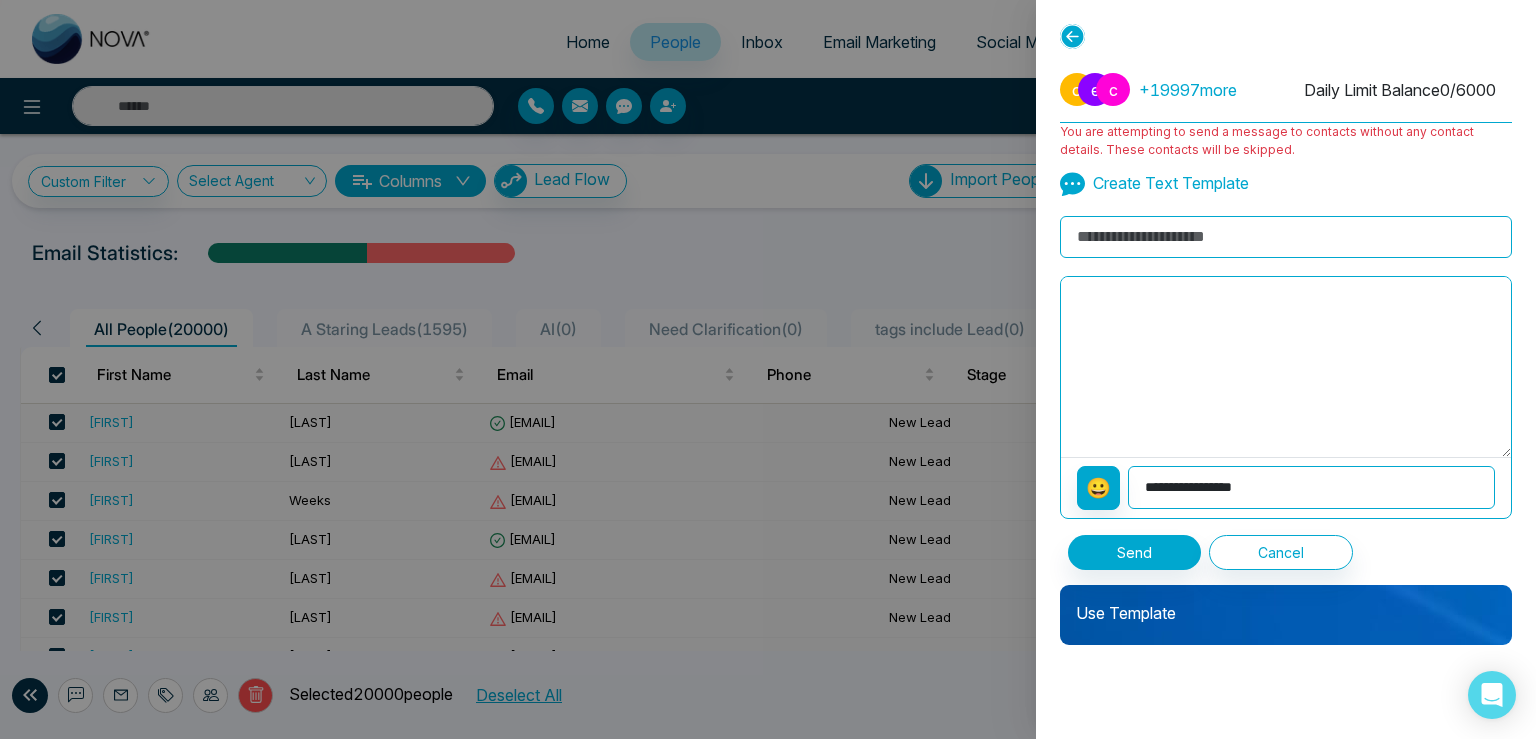 click 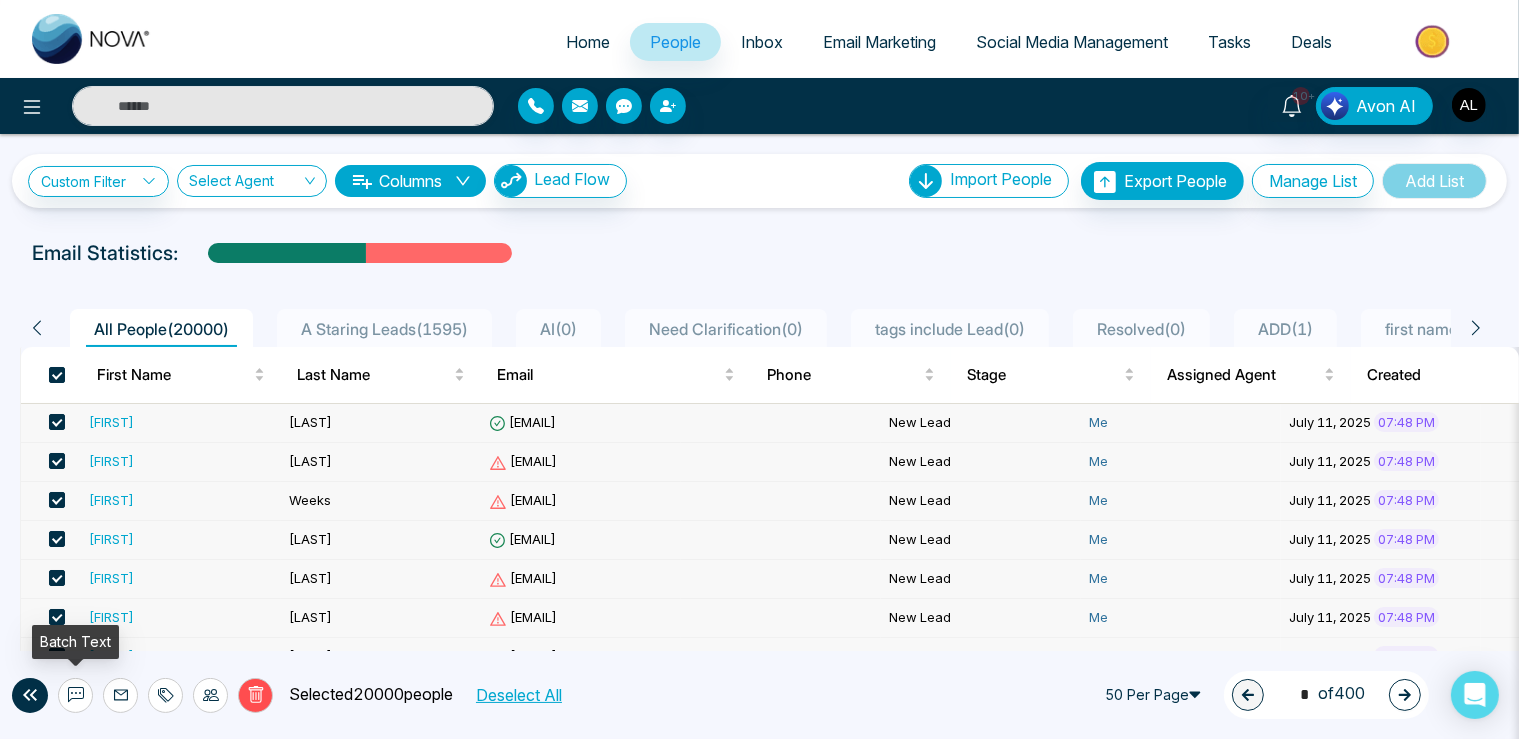 click 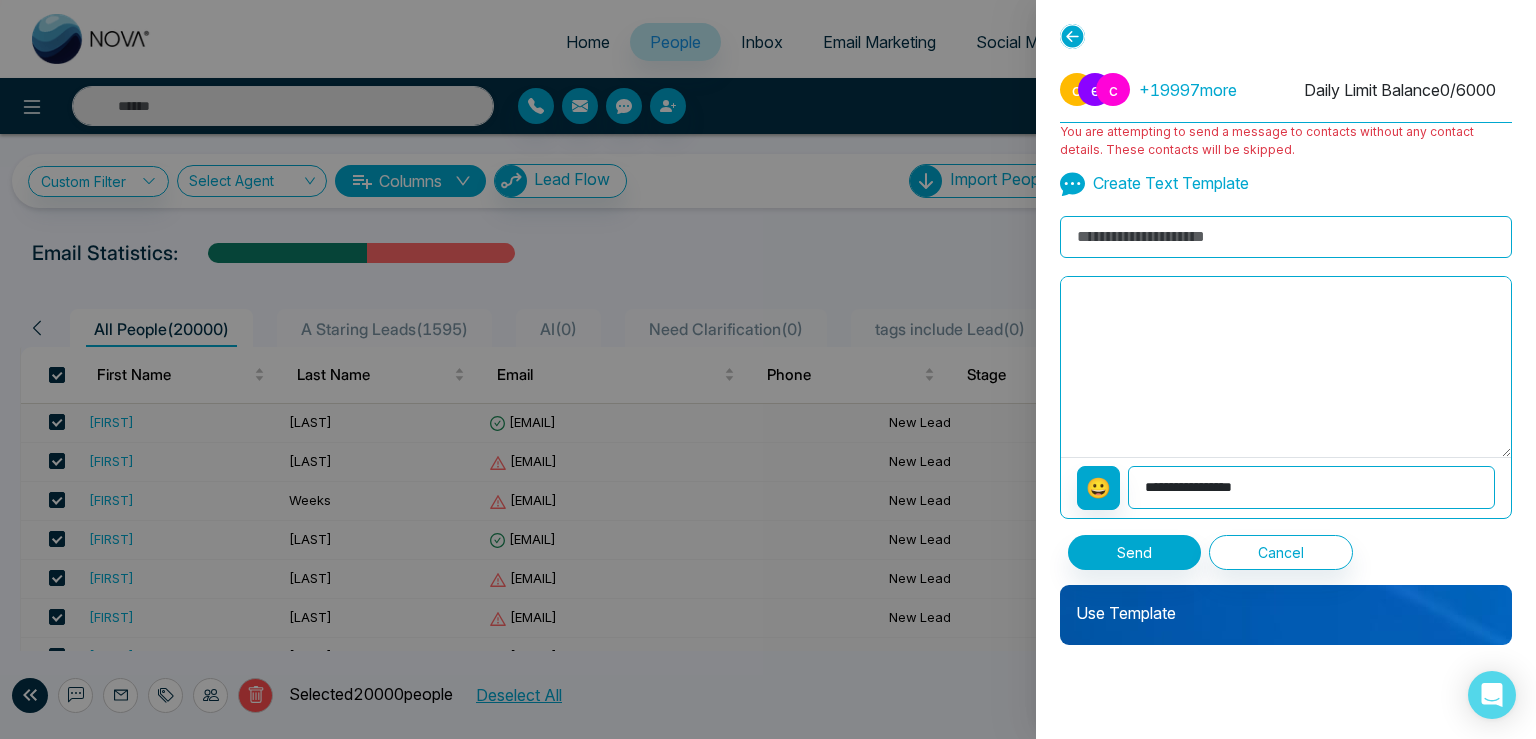 click at bounding box center [1286, 237] 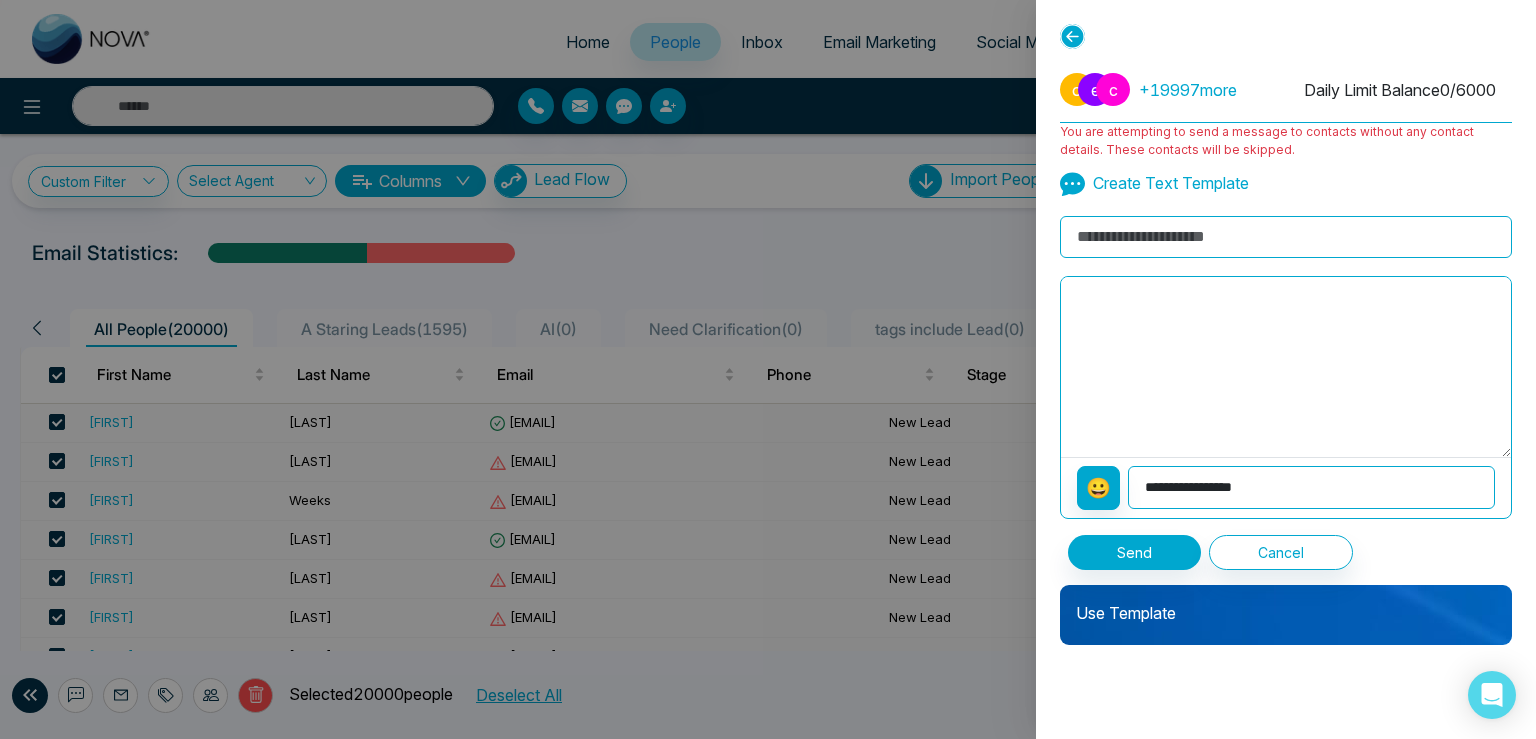 click on "Use Template" at bounding box center (1286, 605) 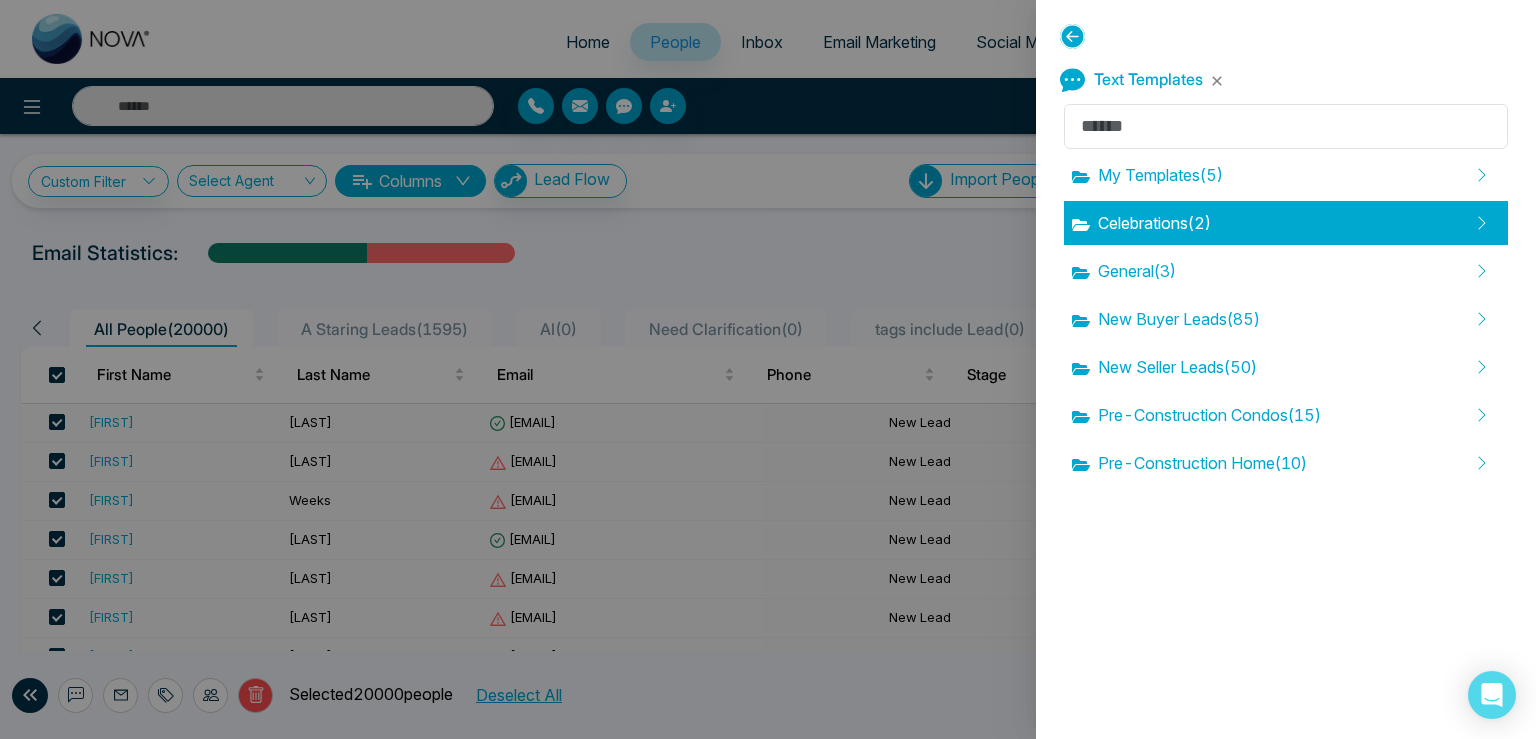 click on "Celebrations  ( 2 )" at bounding box center [1141, 223] 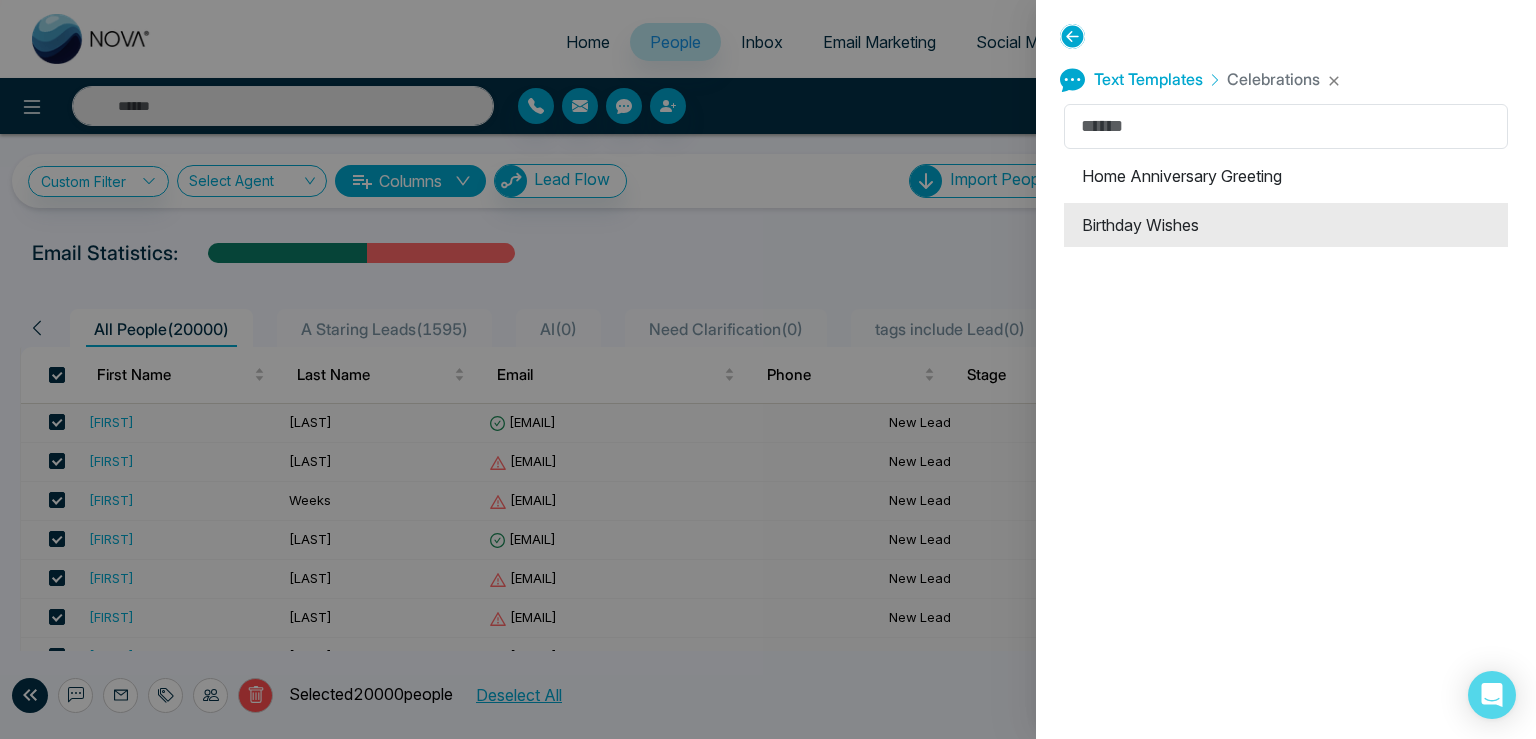 click on "Birthday Wishes" at bounding box center [1286, 225] 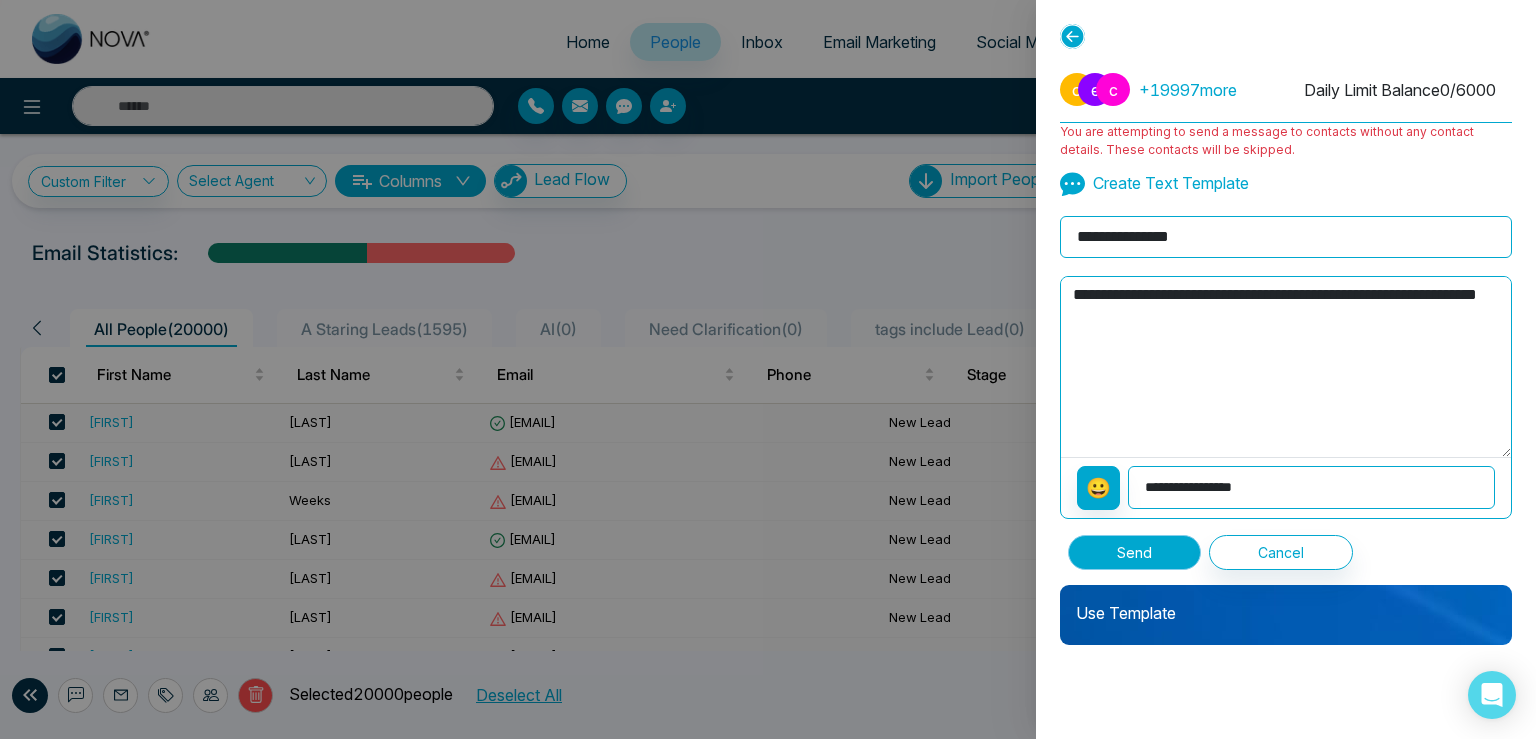 click on "Send" at bounding box center [1134, 552] 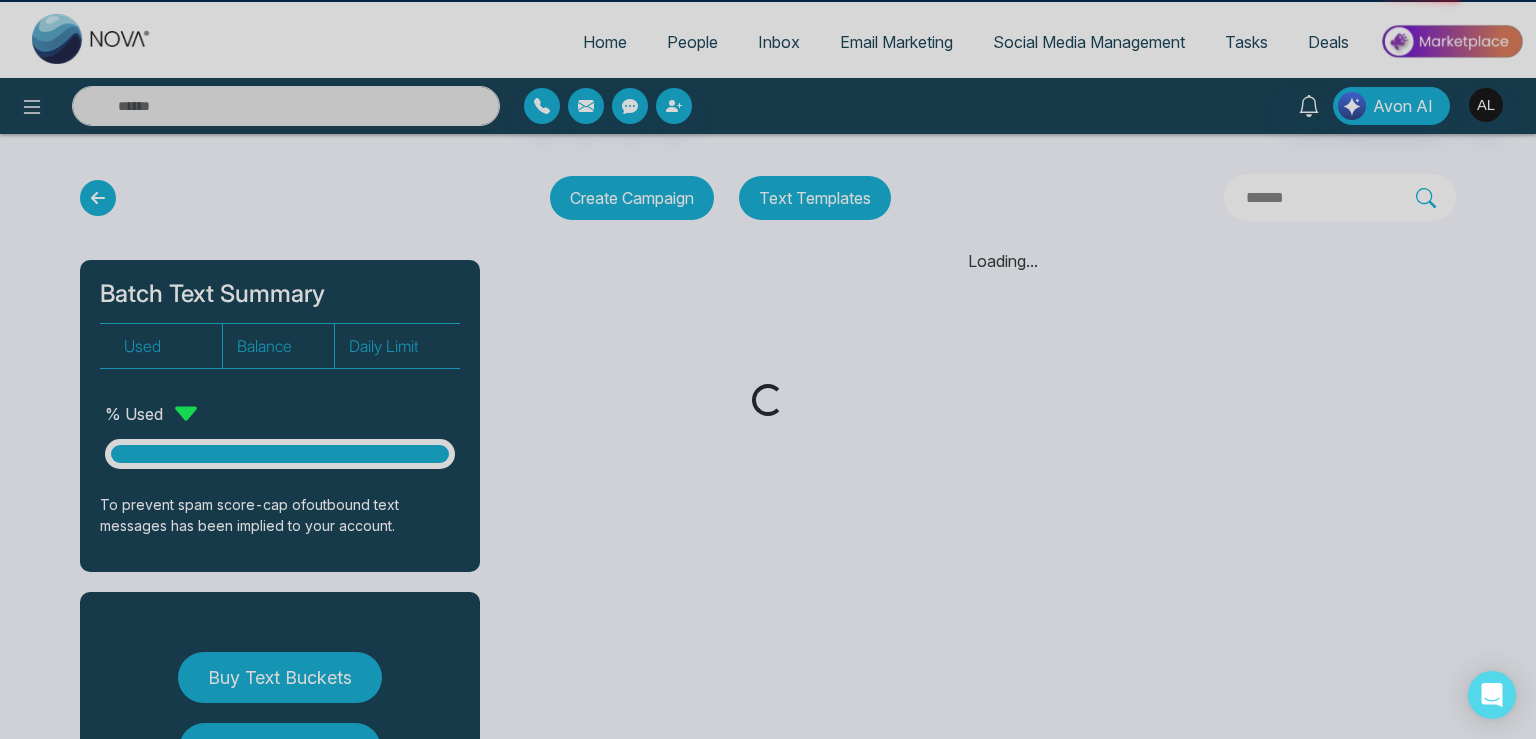 drag, startPoint x: 676, startPoint y: 403, endPoint x: 820, endPoint y: 396, distance: 144.17004 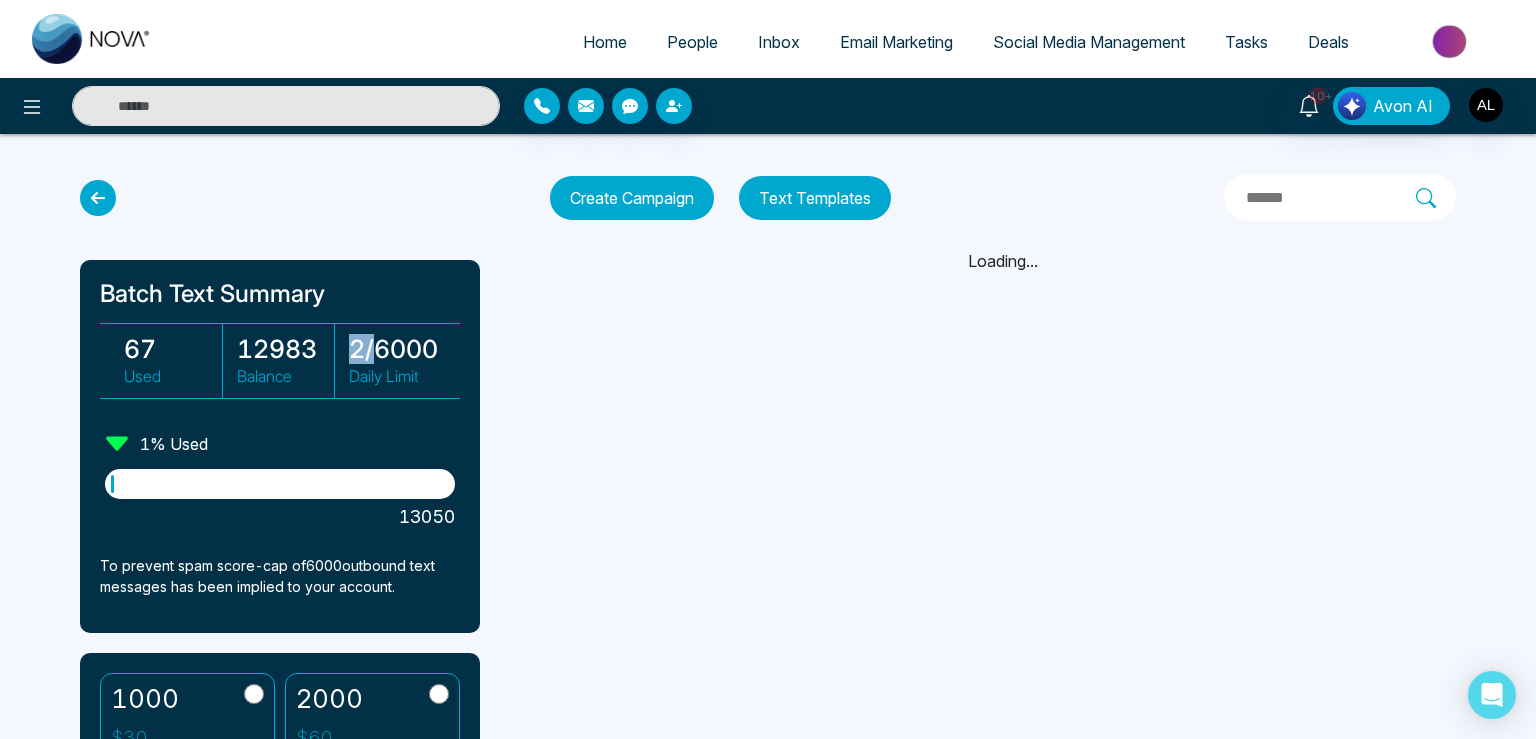drag, startPoint x: 354, startPoint y: 355, endPoint x: 374, endPoint y: 354, distance: 20.024984 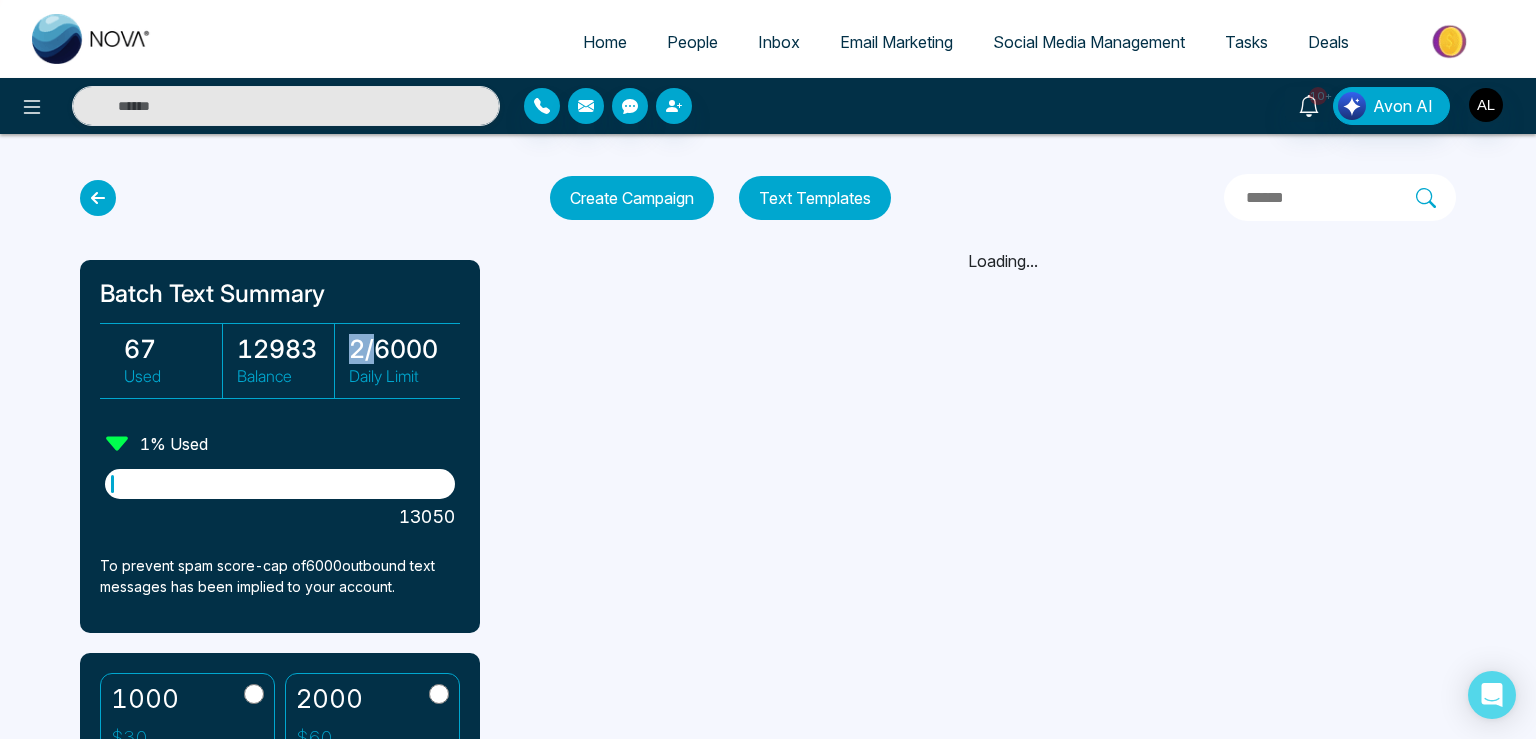 click on "2 / 6000" at bounding box center [398, 349] 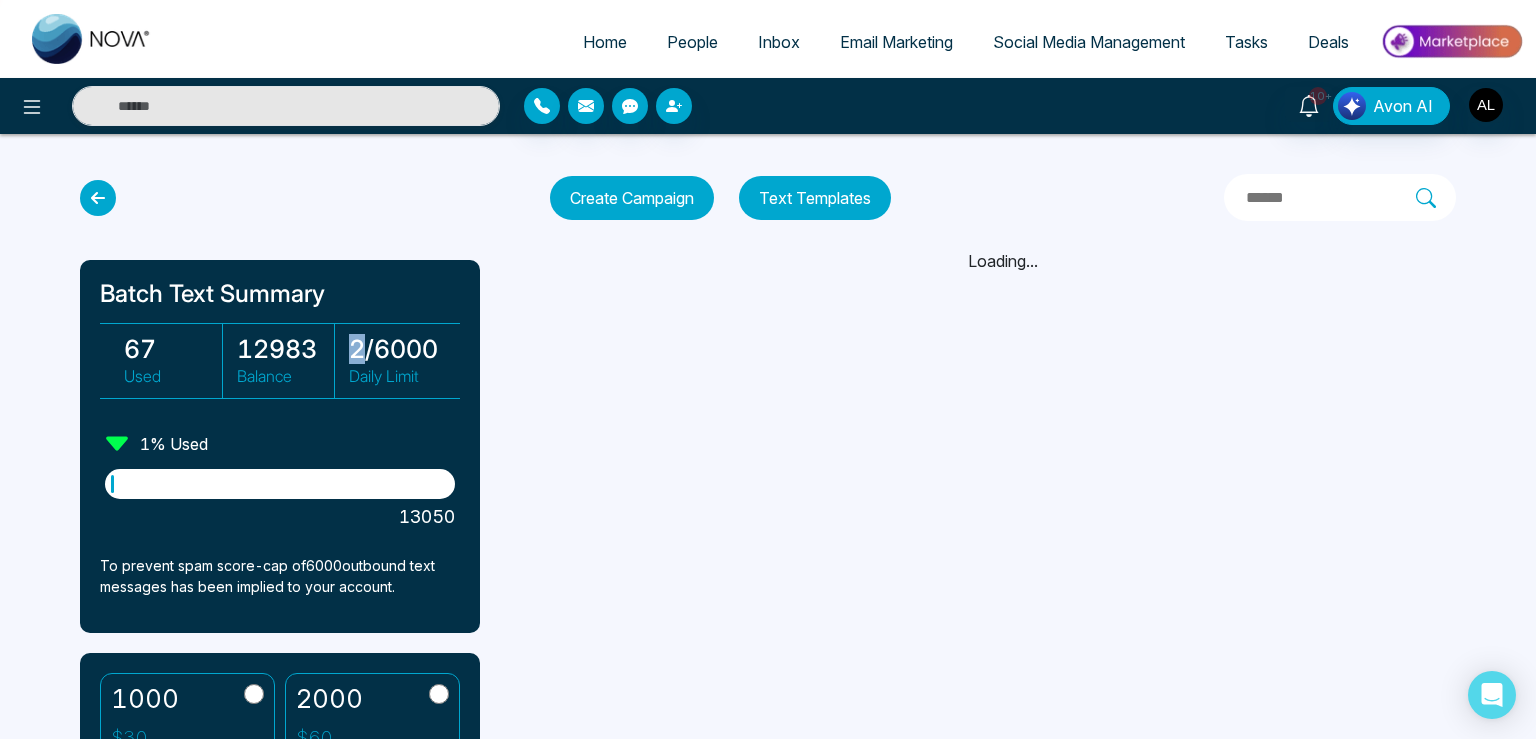 drag, startPoint x: 348, startPoint y: 357, endPoint x: 365, endPoint y: 358, distance: 17.029387 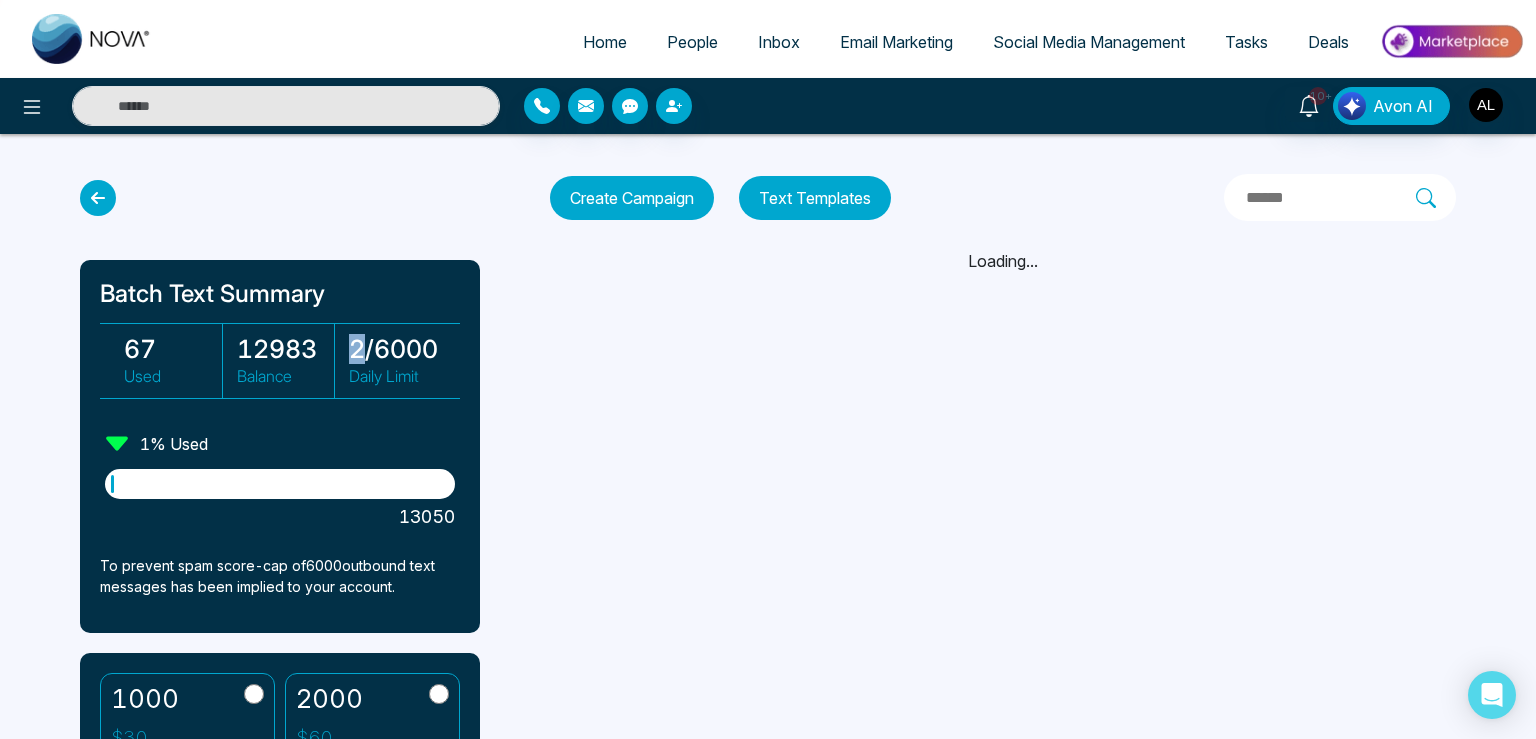 click on "2 / 6000 Daily Limit" at bounding box center (392, 361) 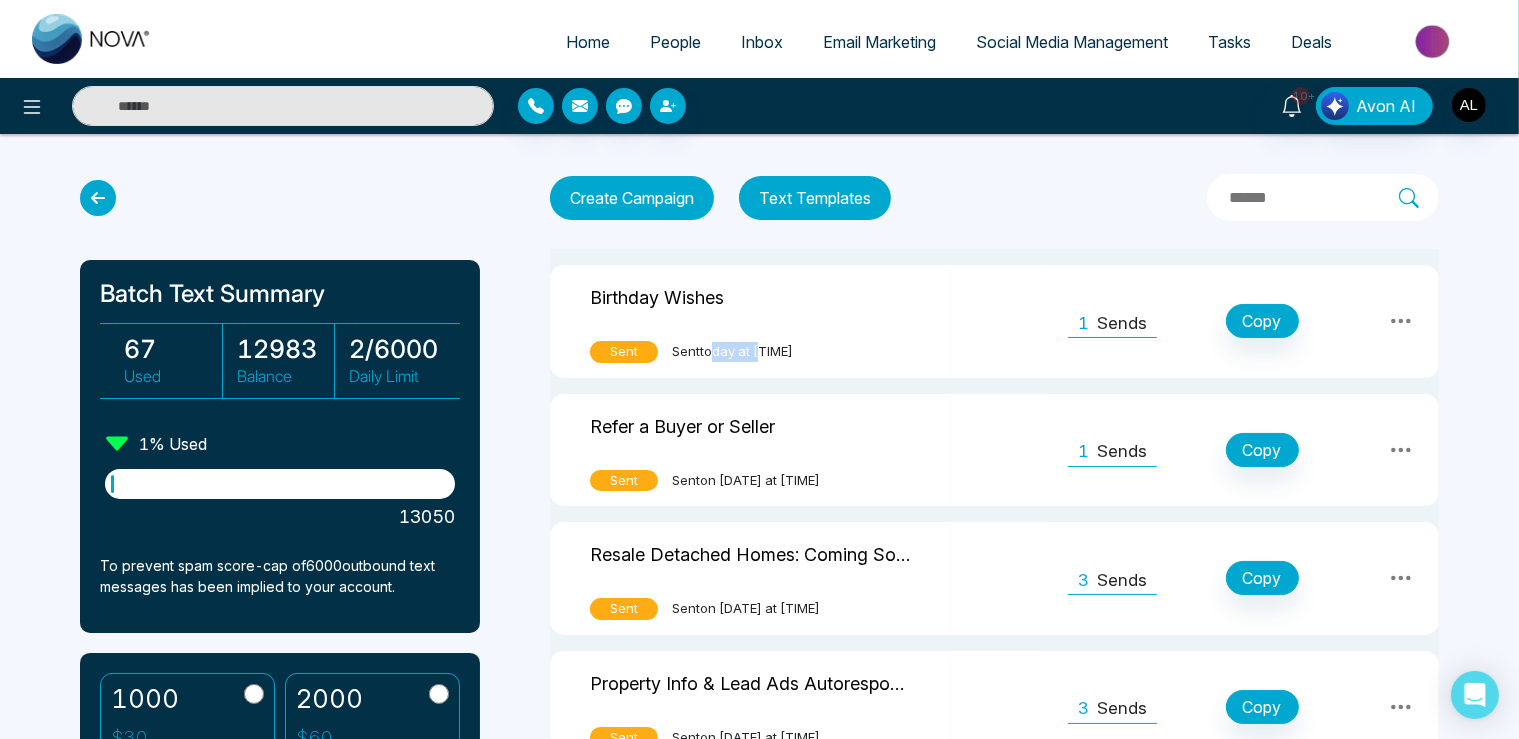 drag, startPoint x: 714, startPoint y: 348, endPoint x: 766, endPoint y: 346, distance: 52.03845 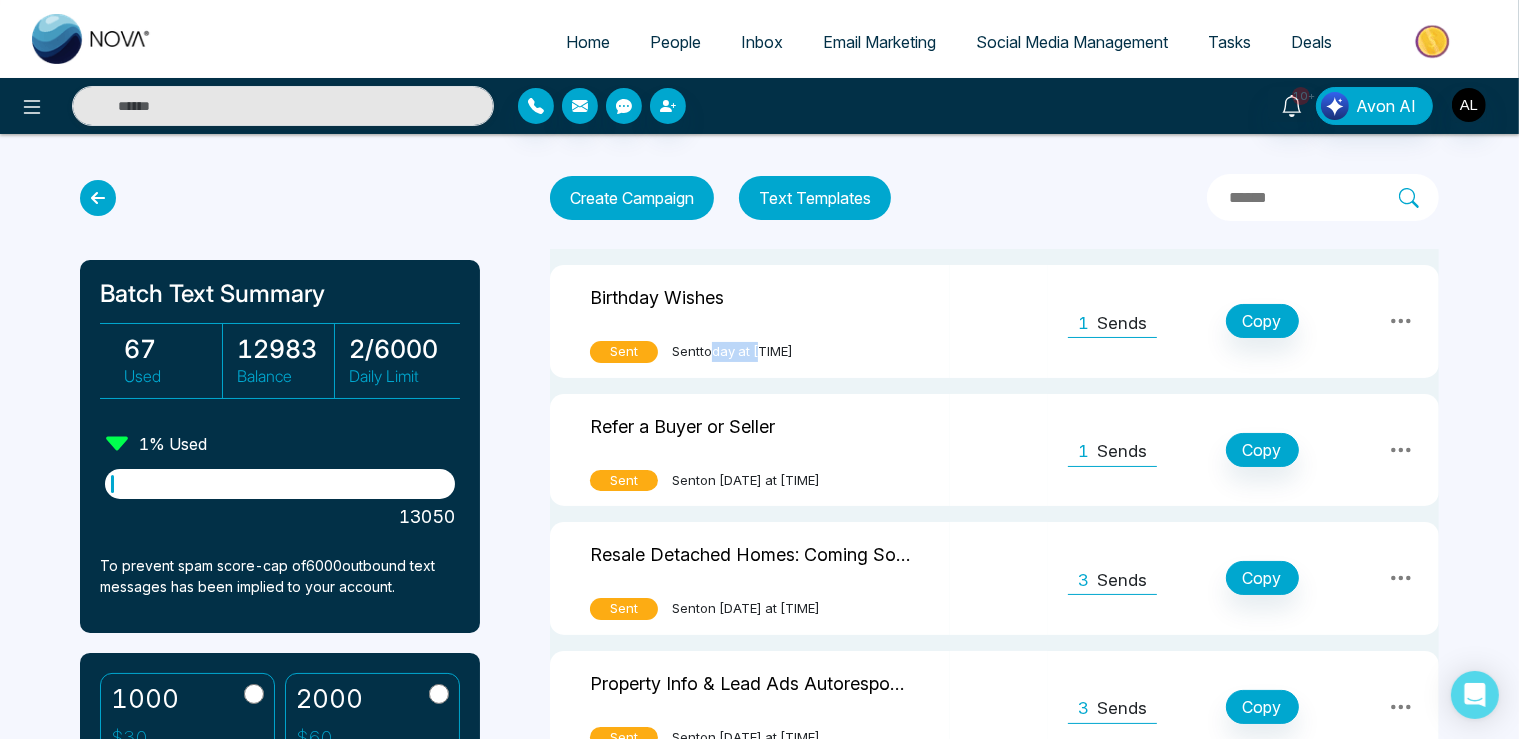 click on "Sent  today at 08:12pm" at bounding box center [732, 352] 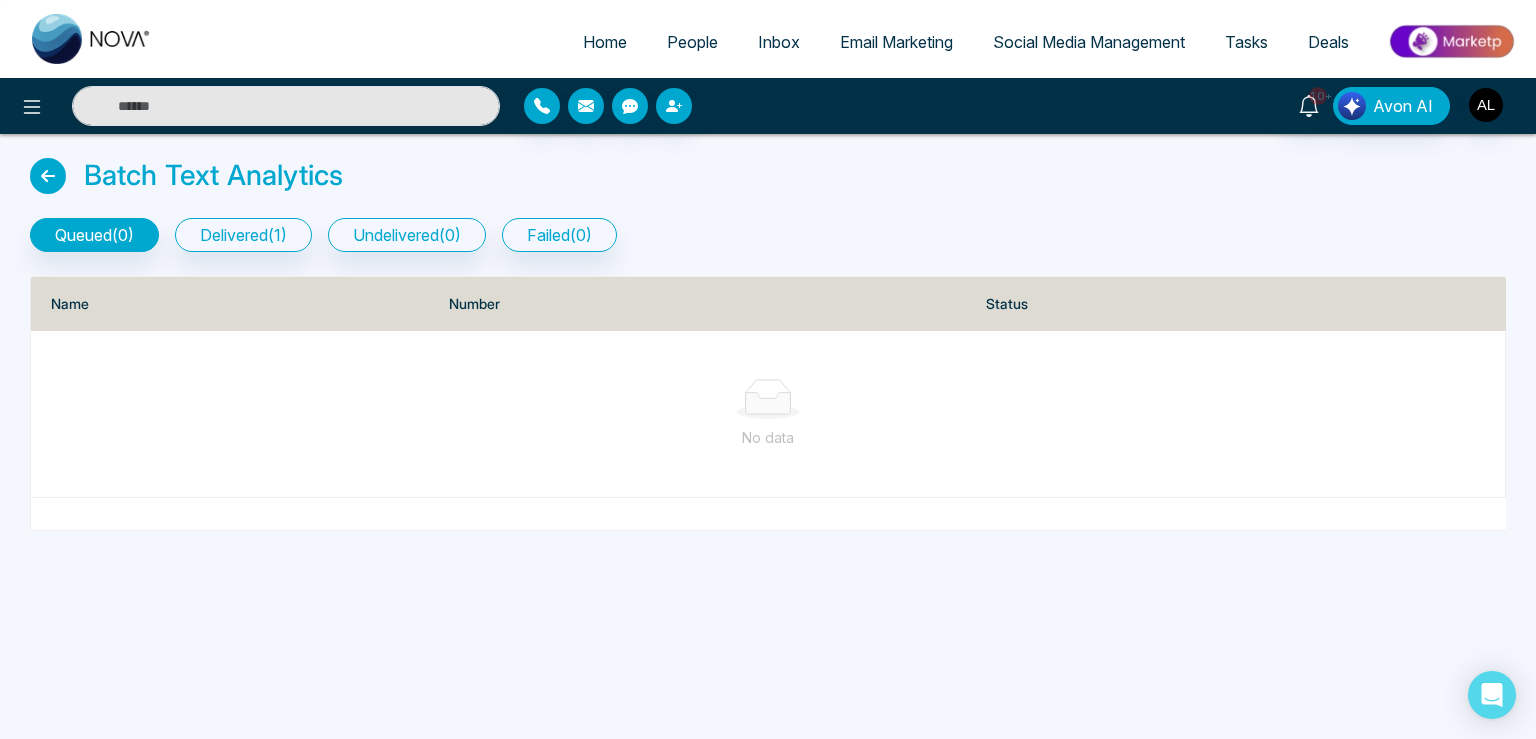 click on "People" at bounding box center (692, 42) 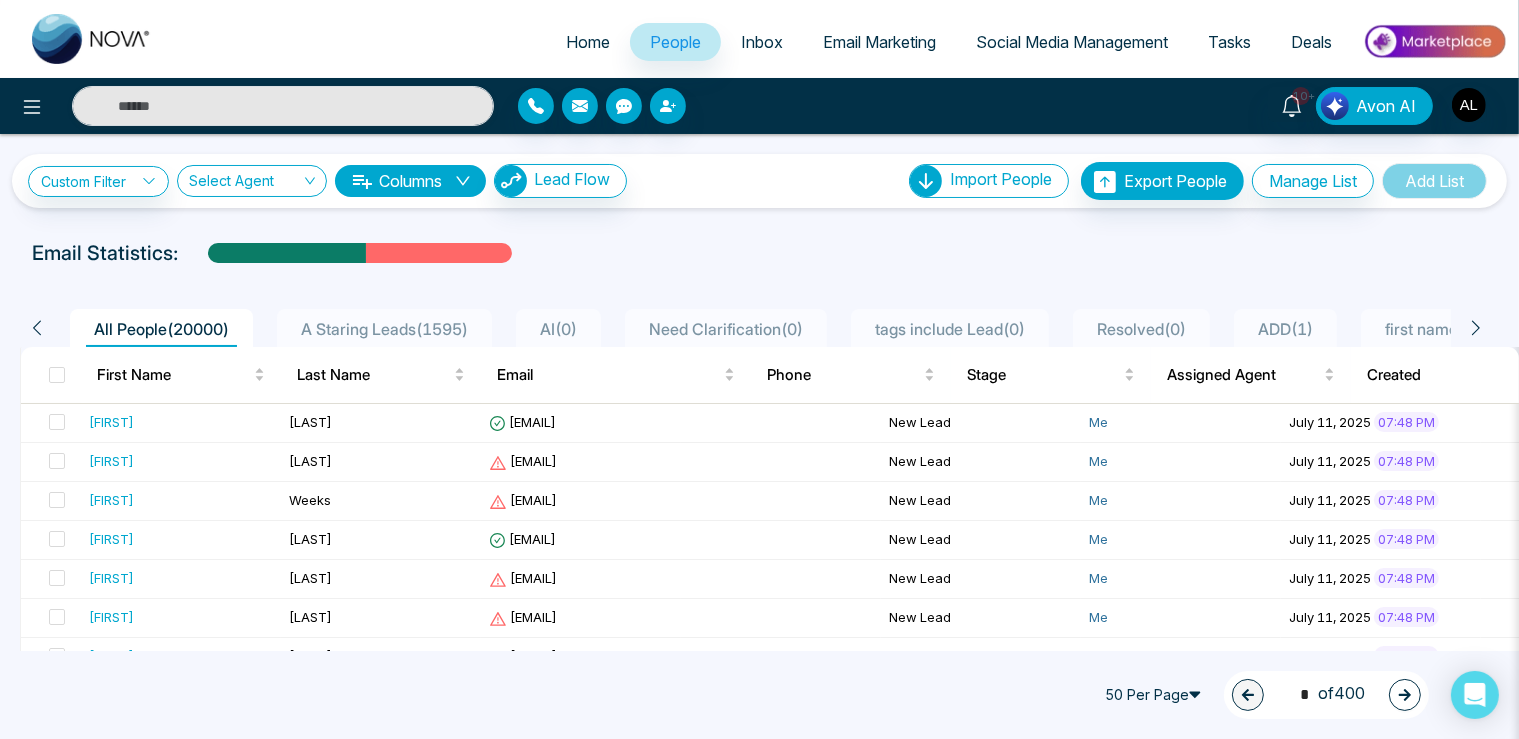 click on "Social Media Management" at bounding box center (1072, 42) 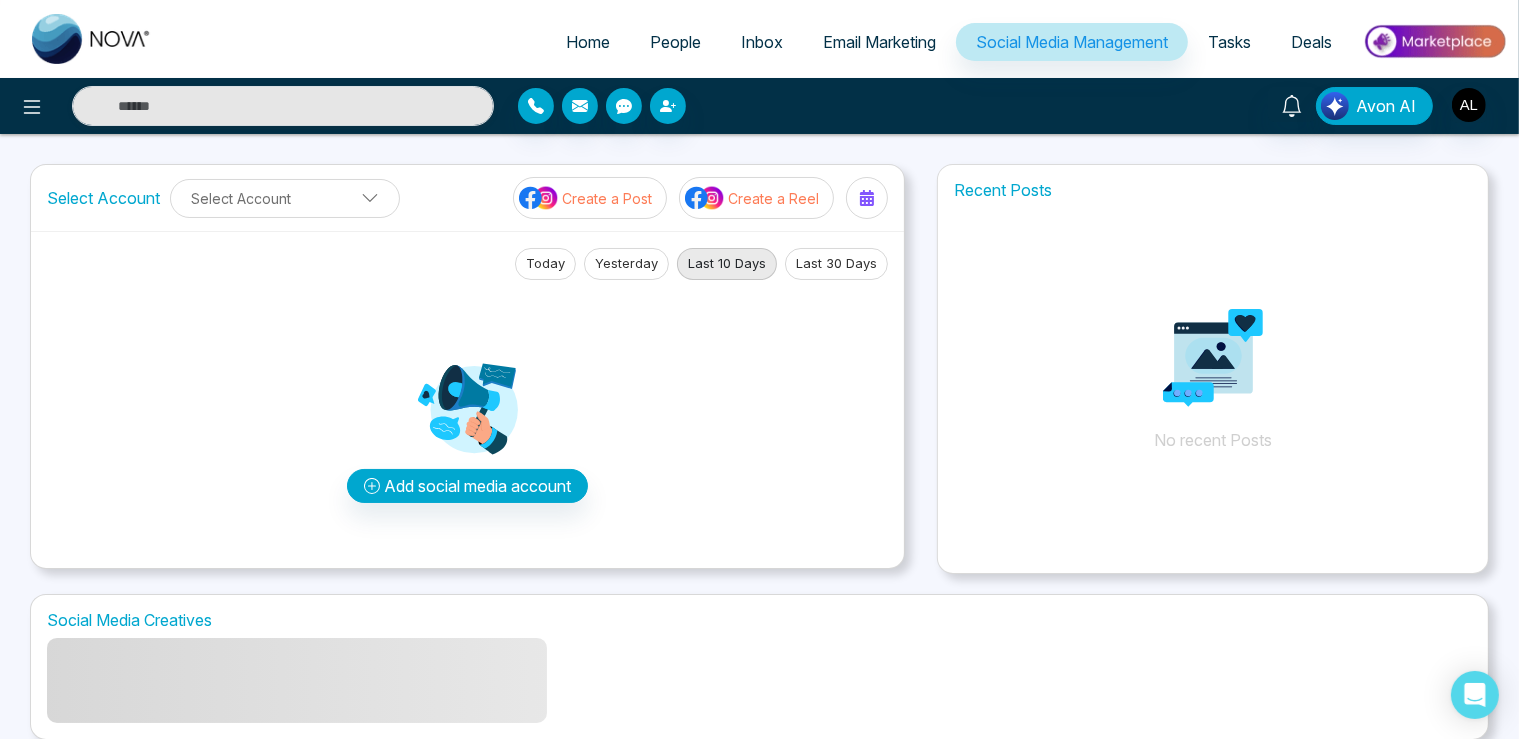 click on "Create a Post" at bounding box center (607, 198) 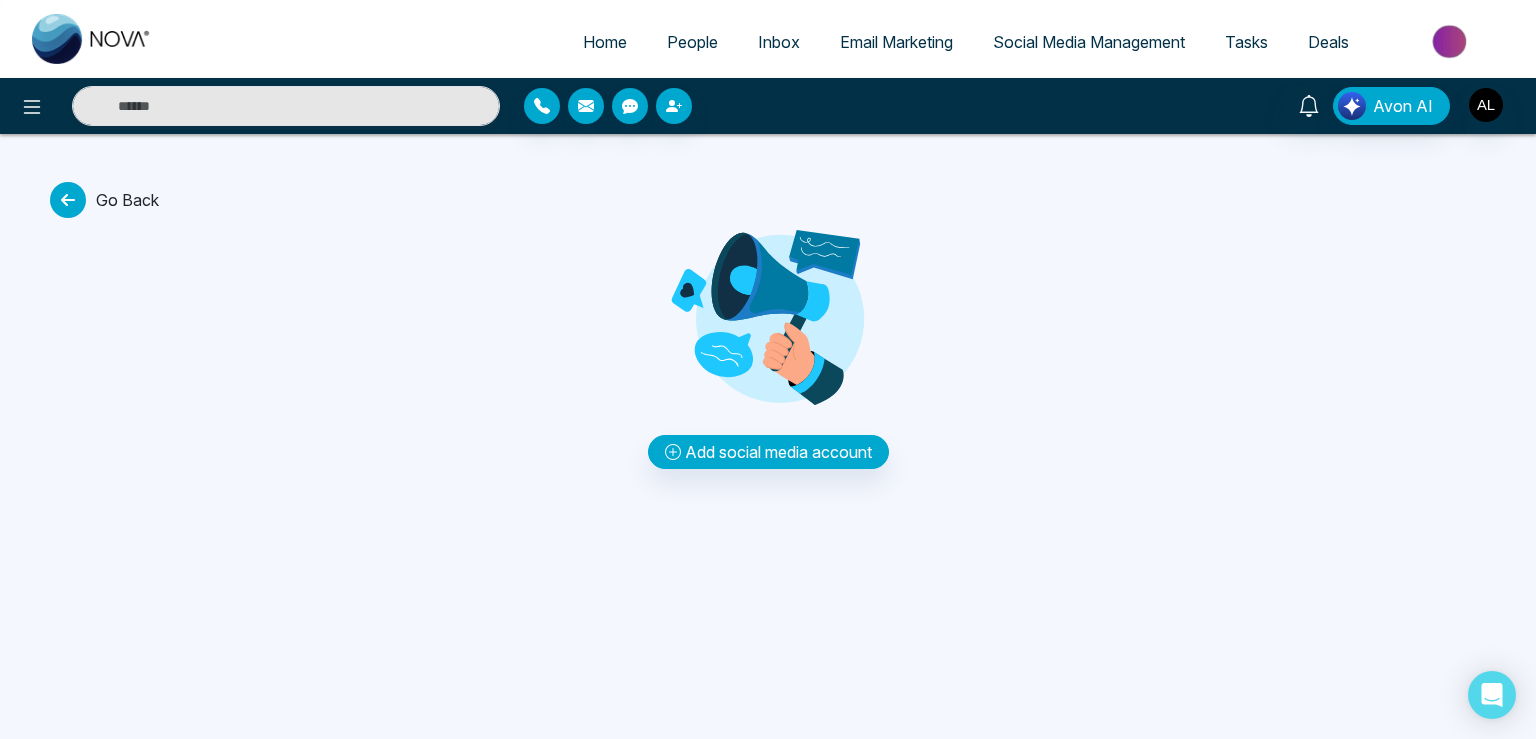 click at bounding box center (68, 200) 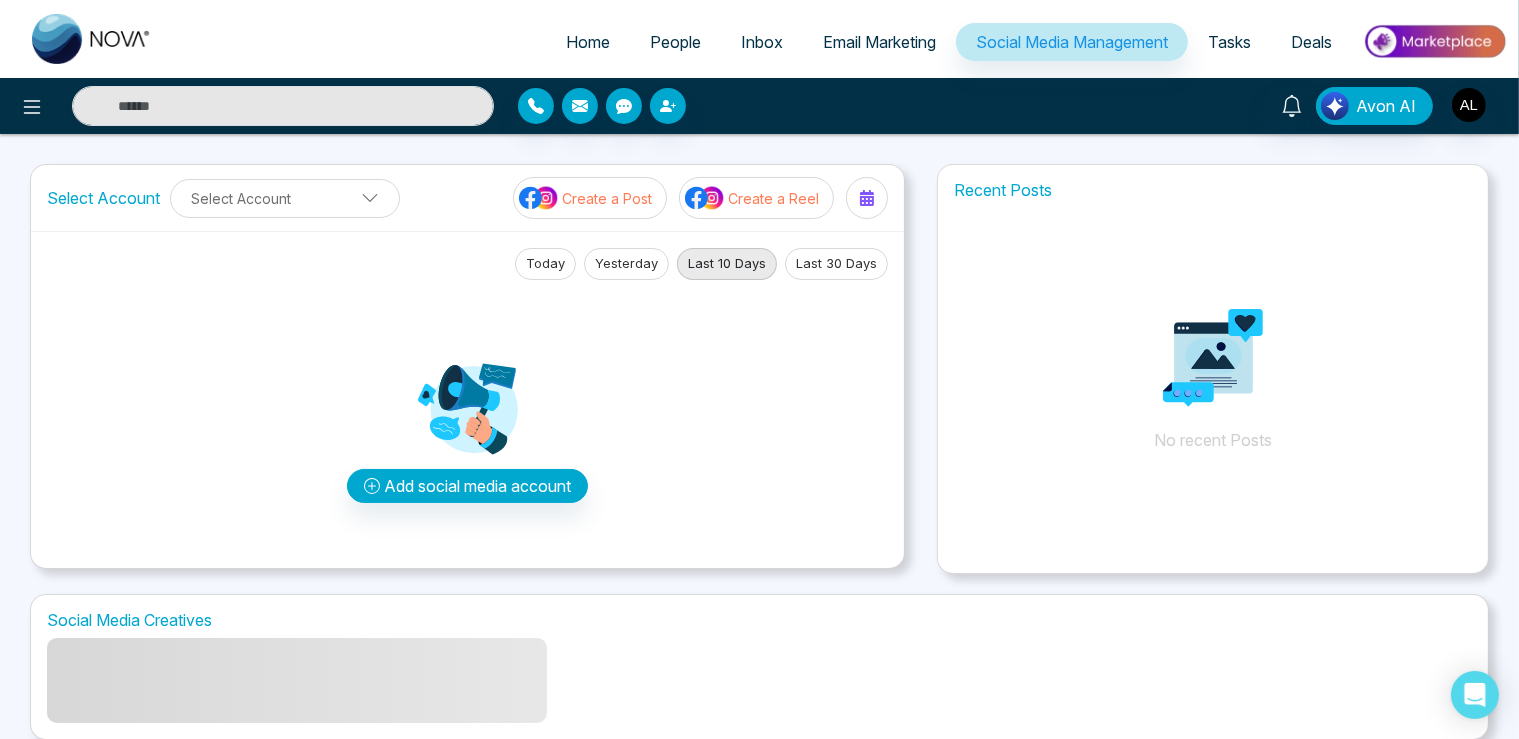 click on "Create a Reel" at bounding box center [773, 198] 